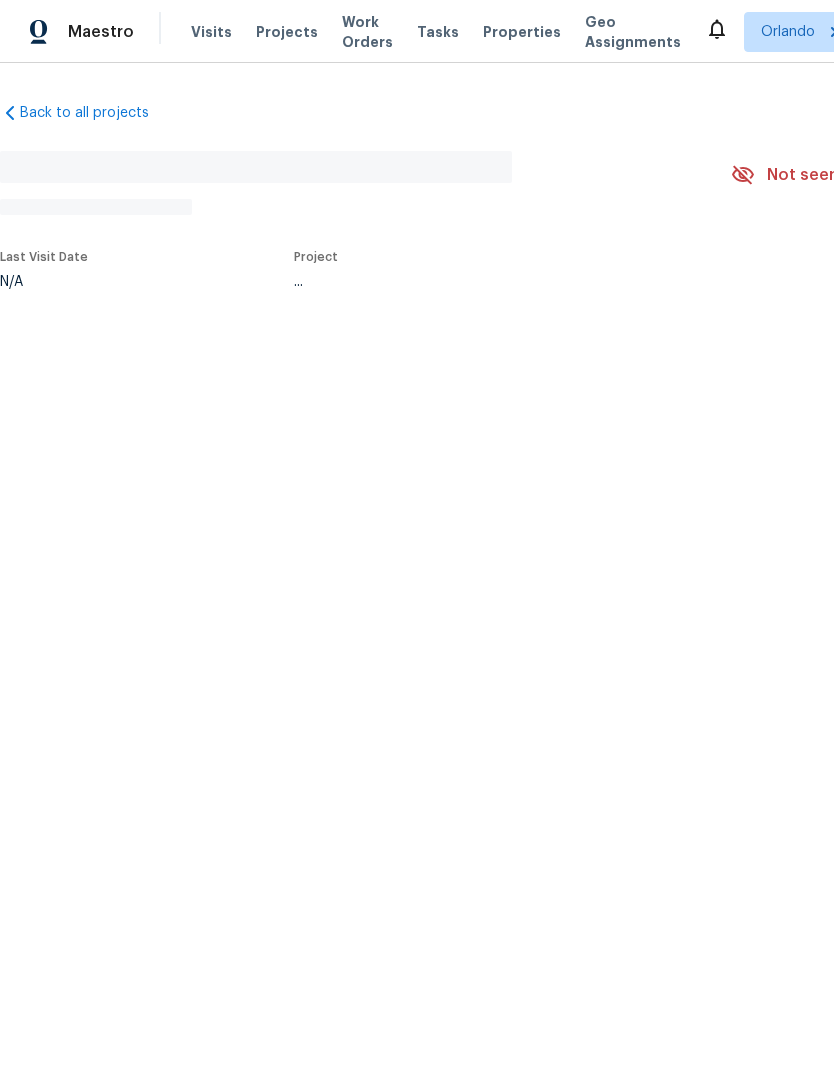 scroll, scrollTop: 0, scrollLeft: 0, axis: both 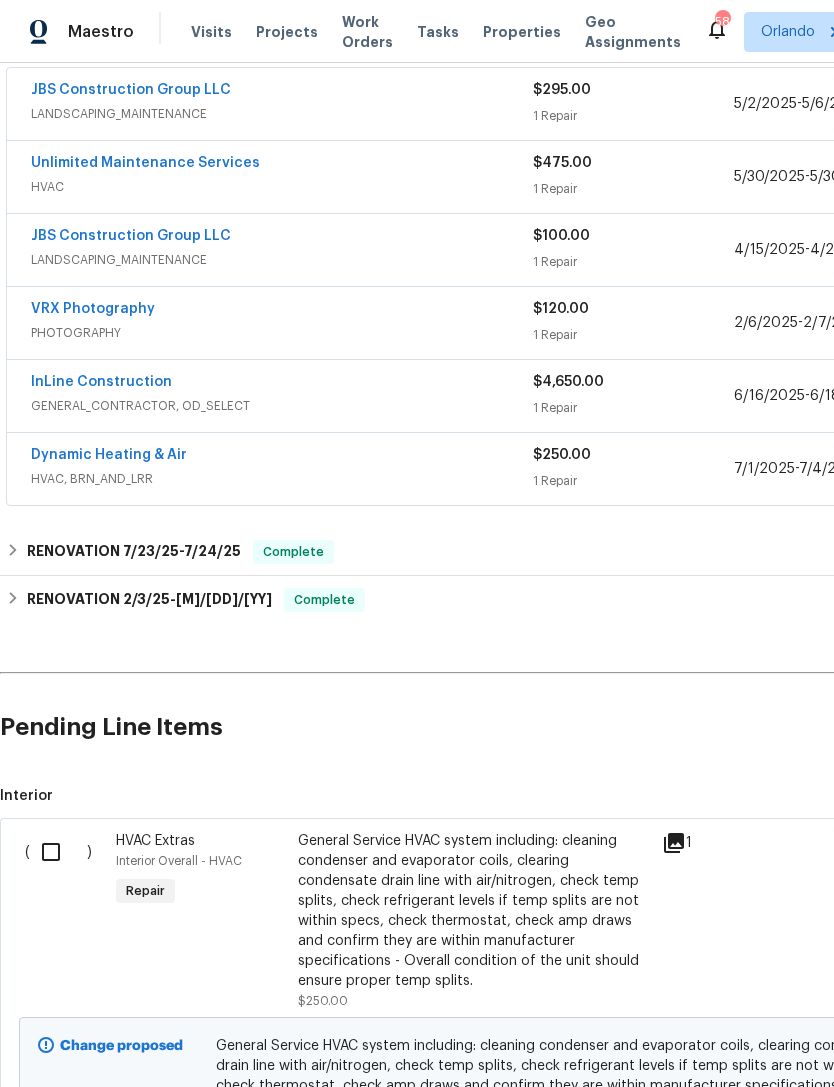 click at bounding box center [58, 852] 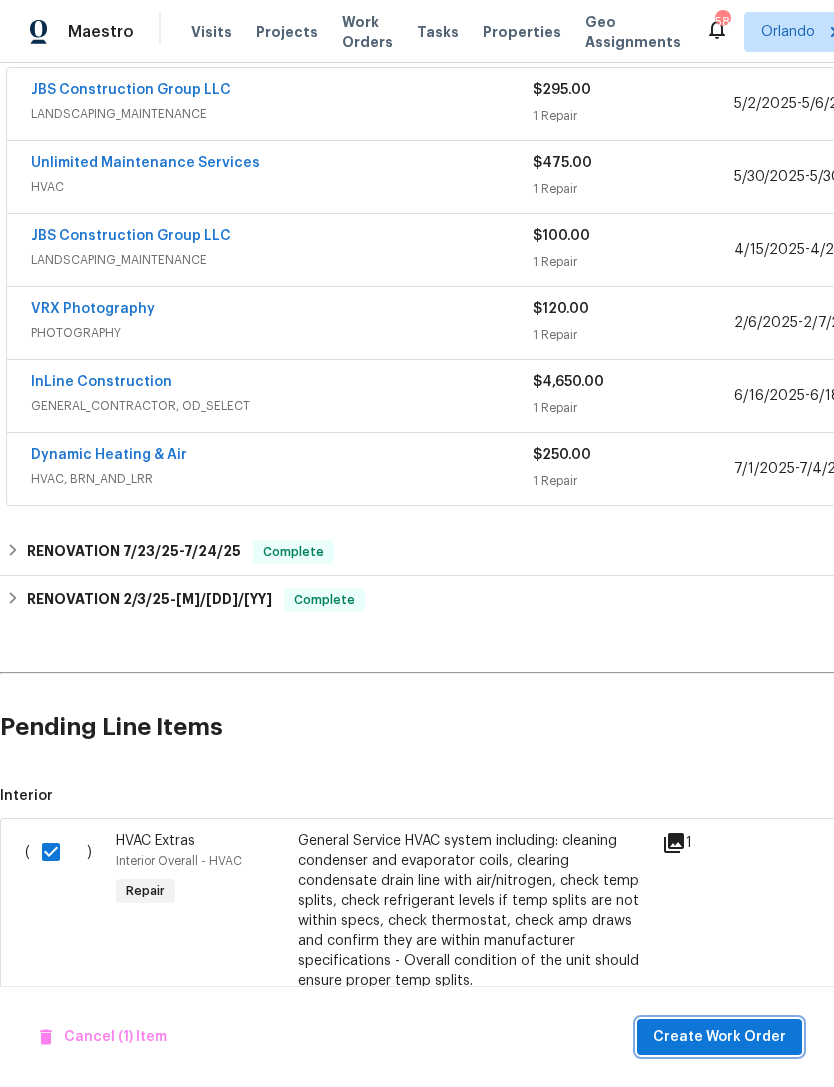 click on "Create Work Order" at bounding box center (719, 1037) 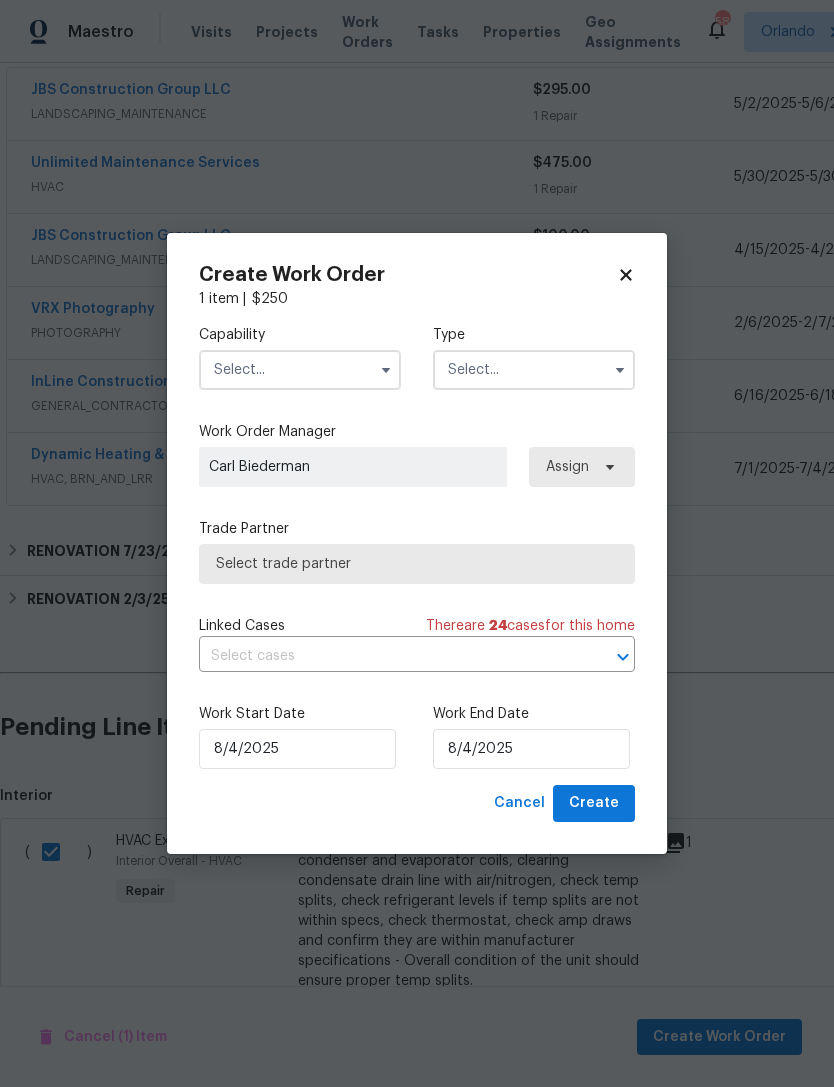 click at bounding box center (300, 370) 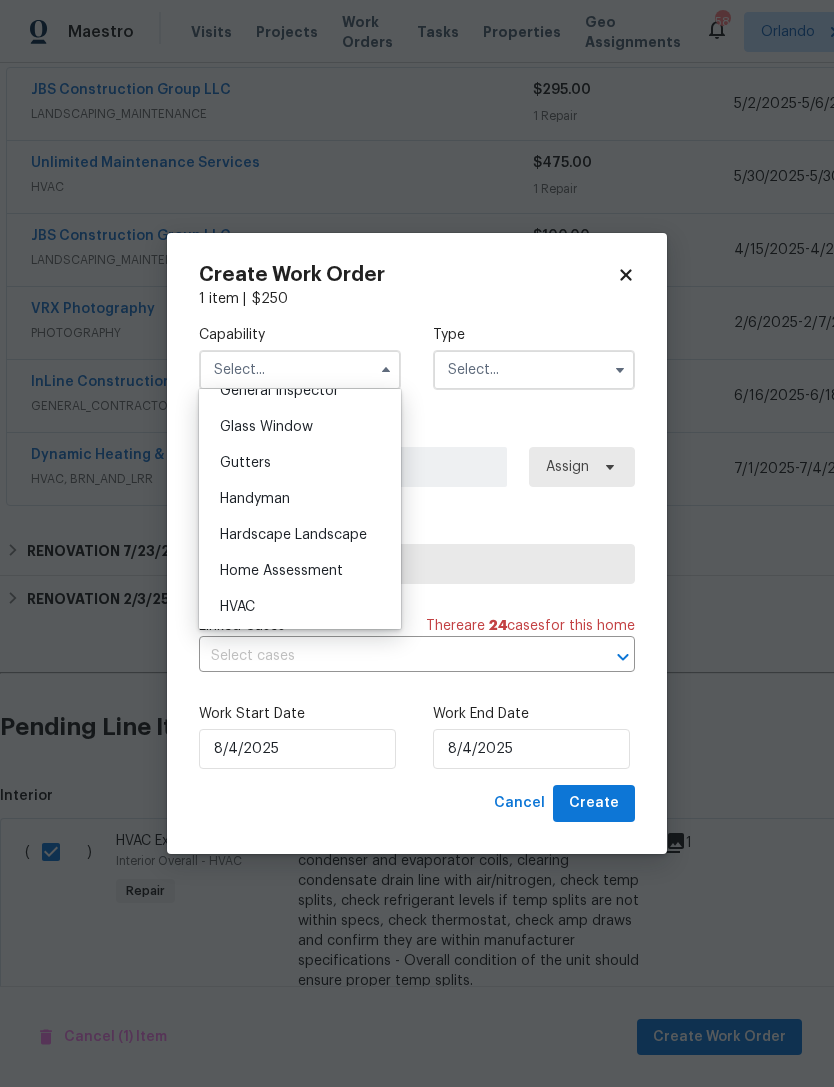 click on "HVAC" at bounding box center [300, 607] 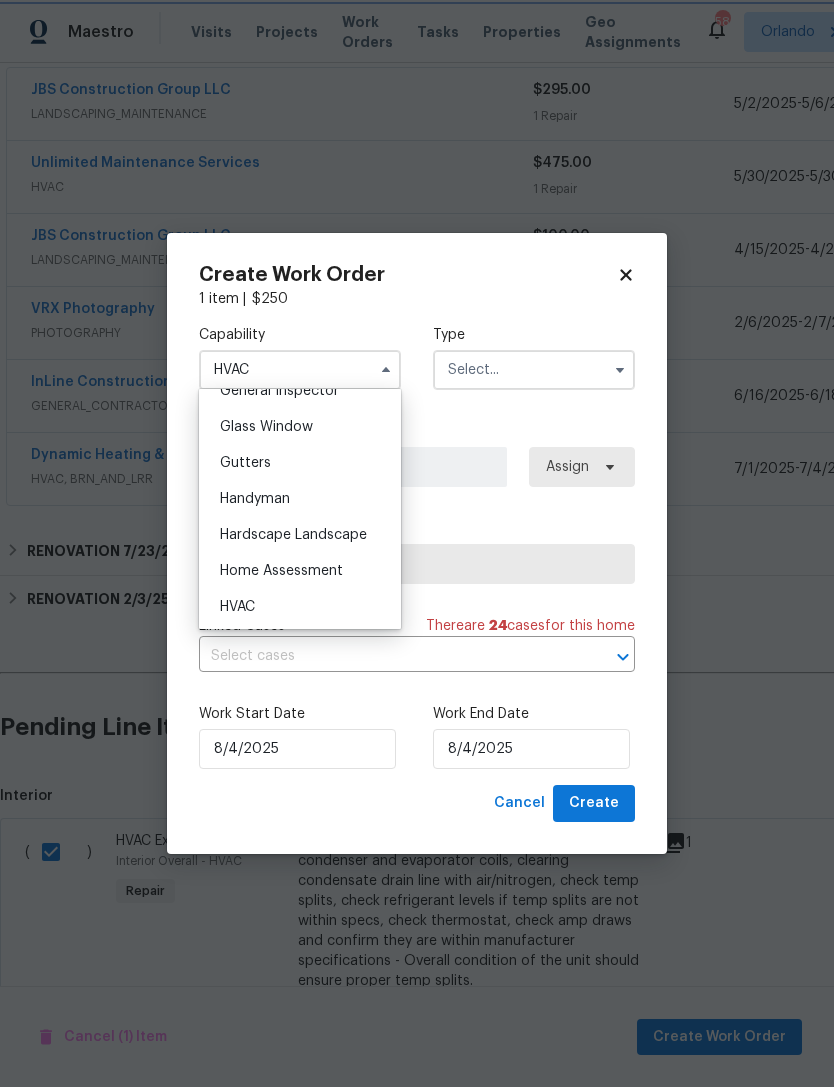 scroll, scrollTop: 1050, scrollLeft: 0, axis: vertical 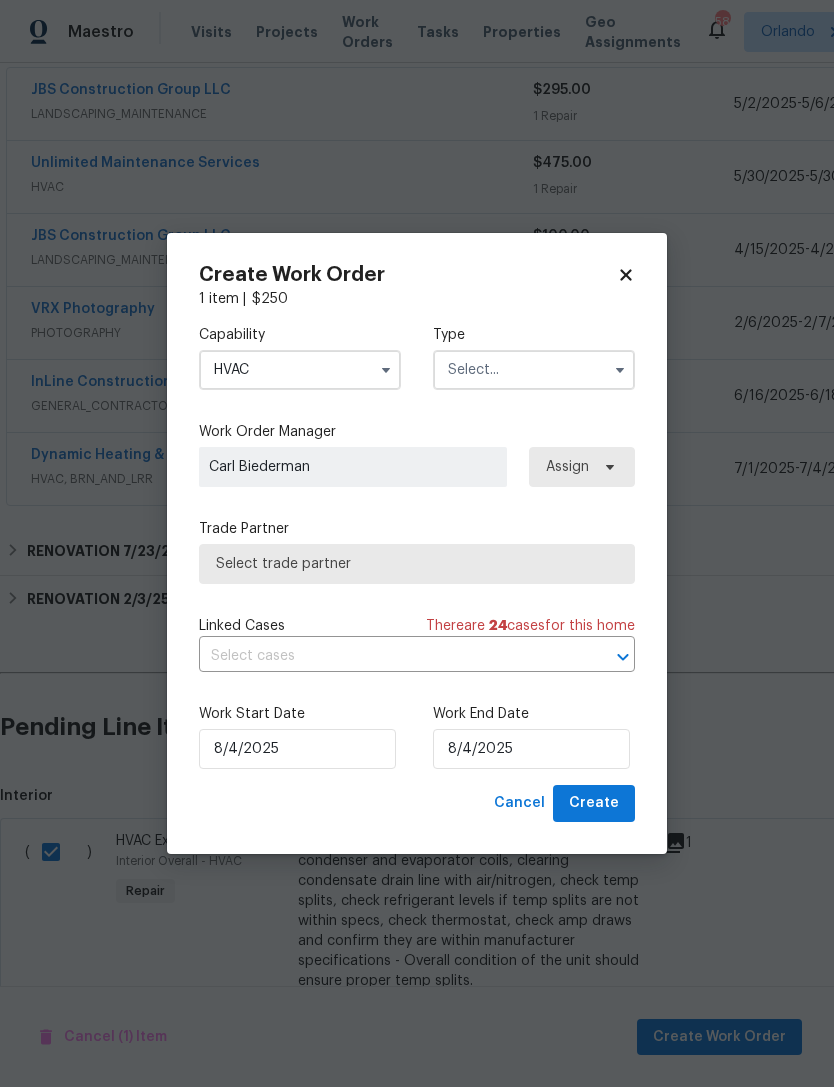 click at bounding box center [534, 370] 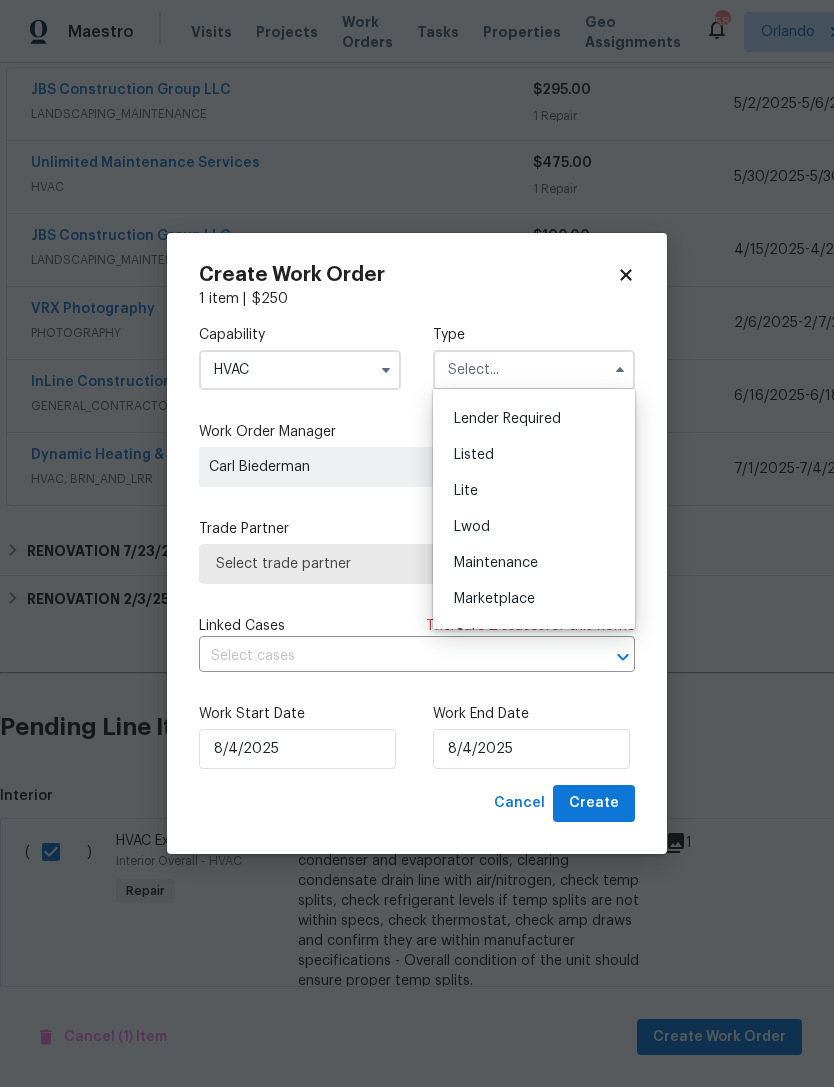 scroll, scrollTop: 176, scrollLeft: 0, axis: vertical 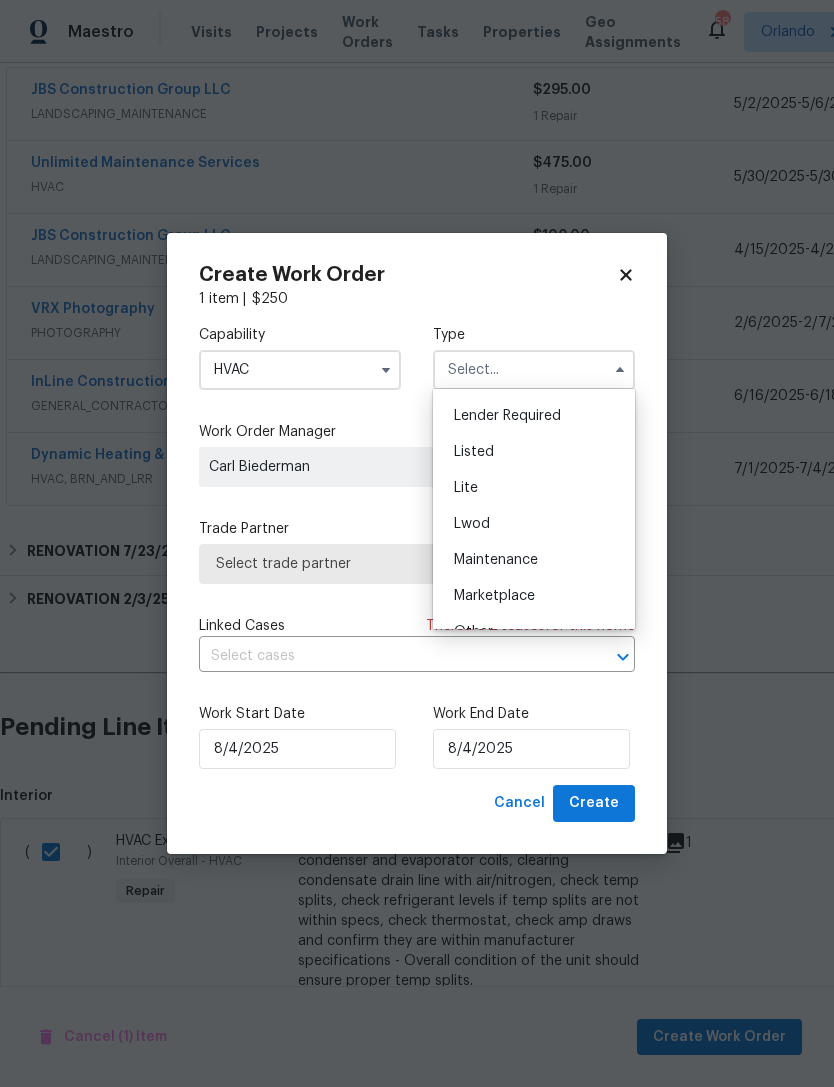 click on "Listed" at bounding box center [534, 452] 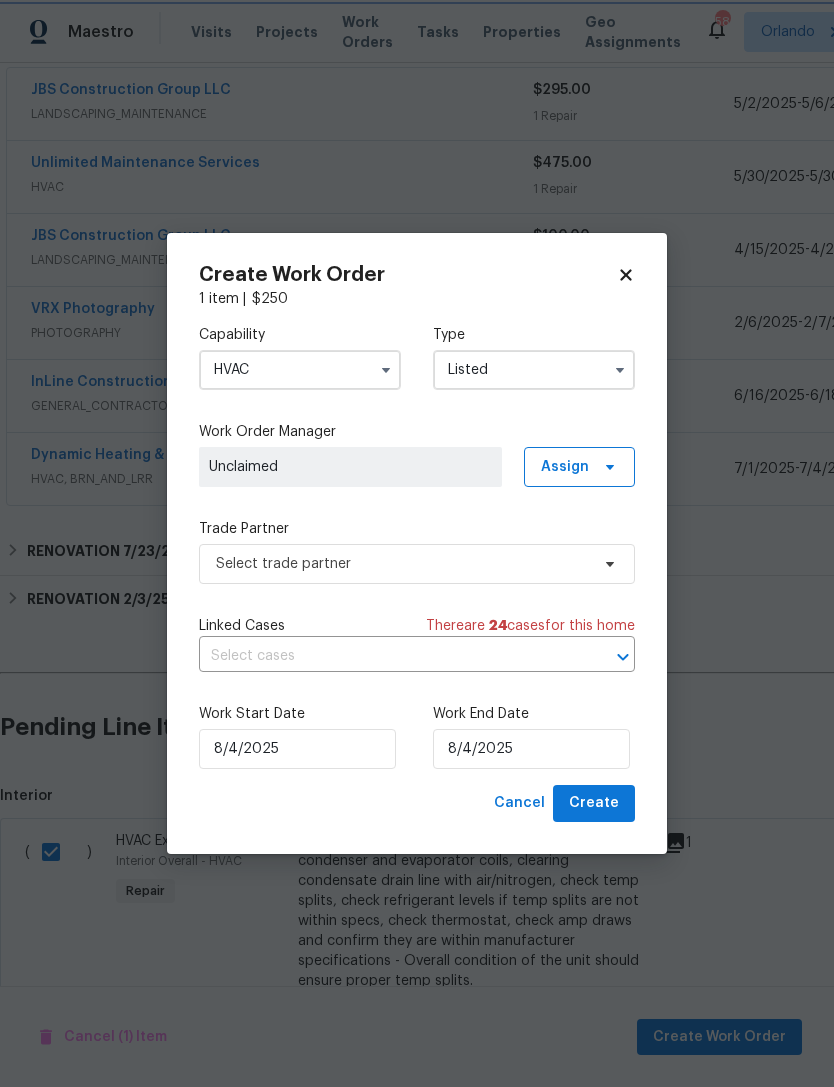 scroll, scrollTop: 0, scrollLeft: 0, axis: both 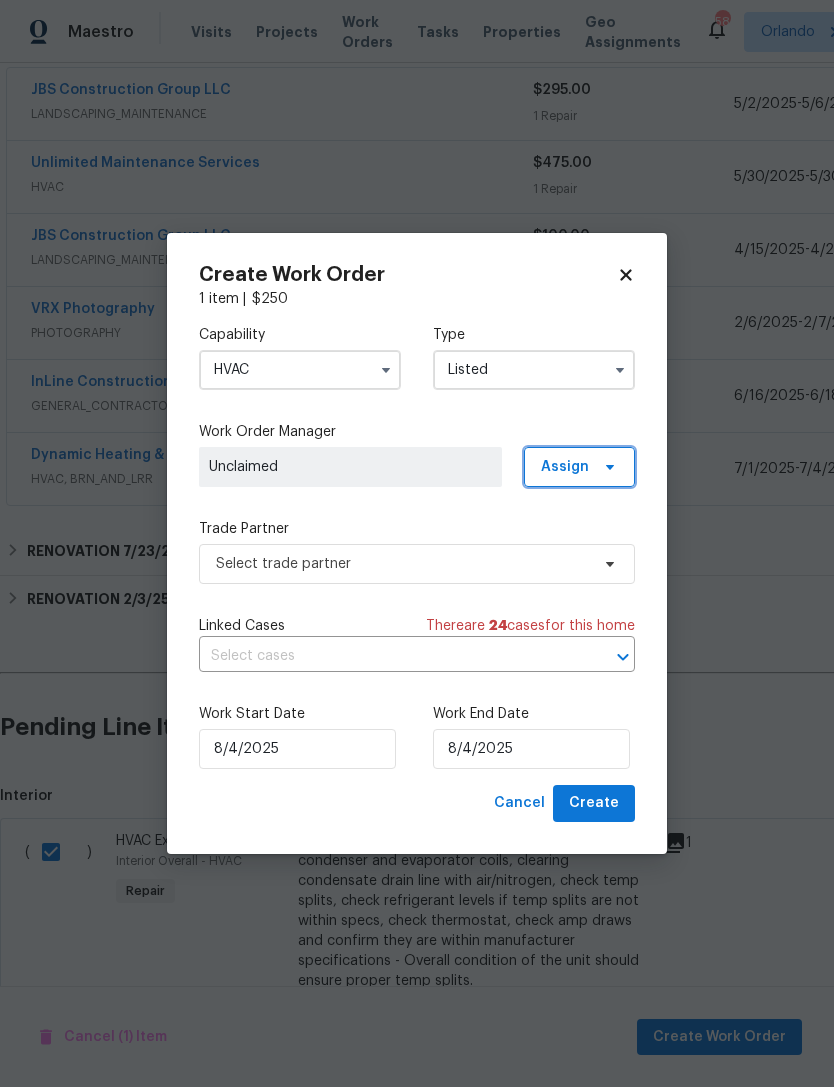 click on "Assign" at bounding box center (579, 467) 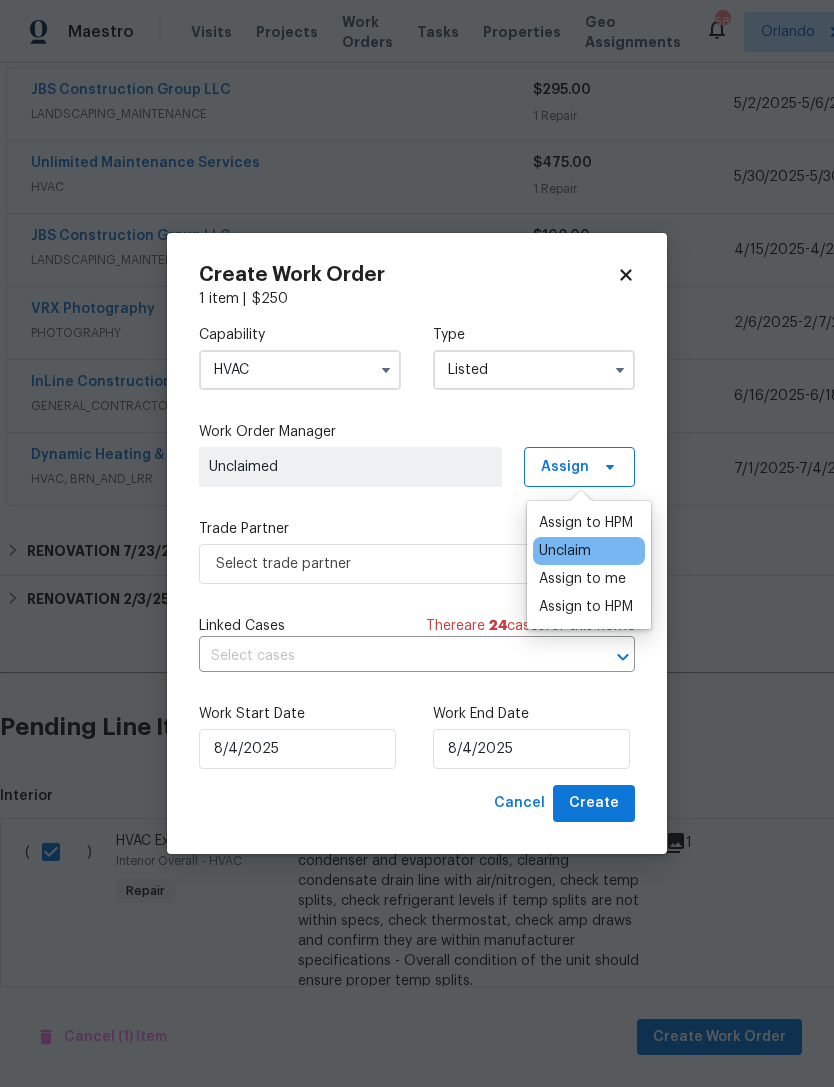 click on "Assign to HPM" at bounding box center (586, 523) 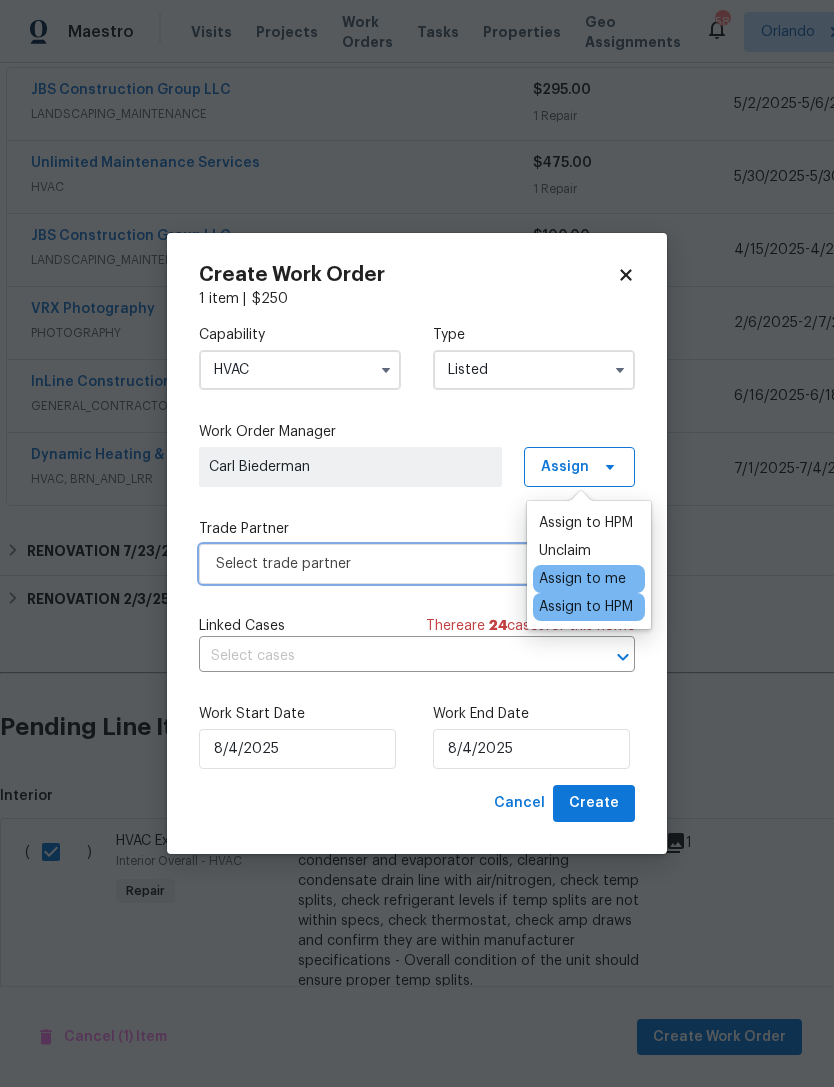 click on "Select trade partner" at bounding box center [402, 564] 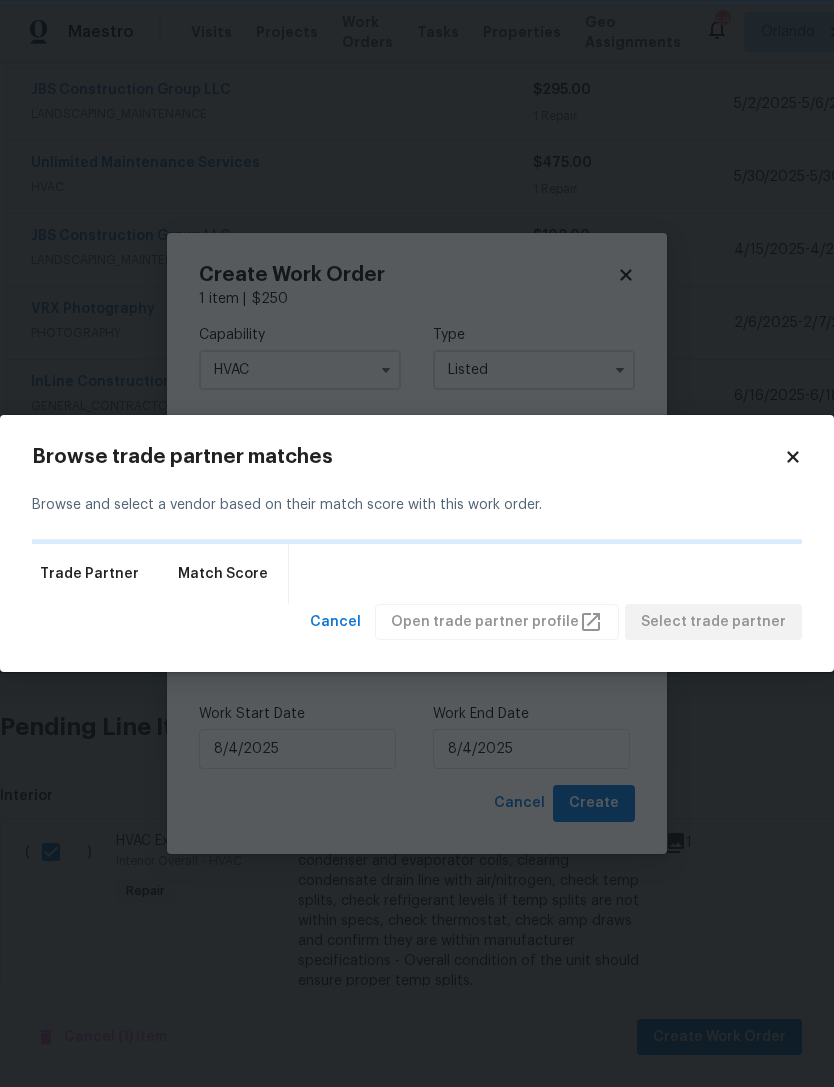 click on "Trade Partner Match Score" at bounding box center (417, 574) 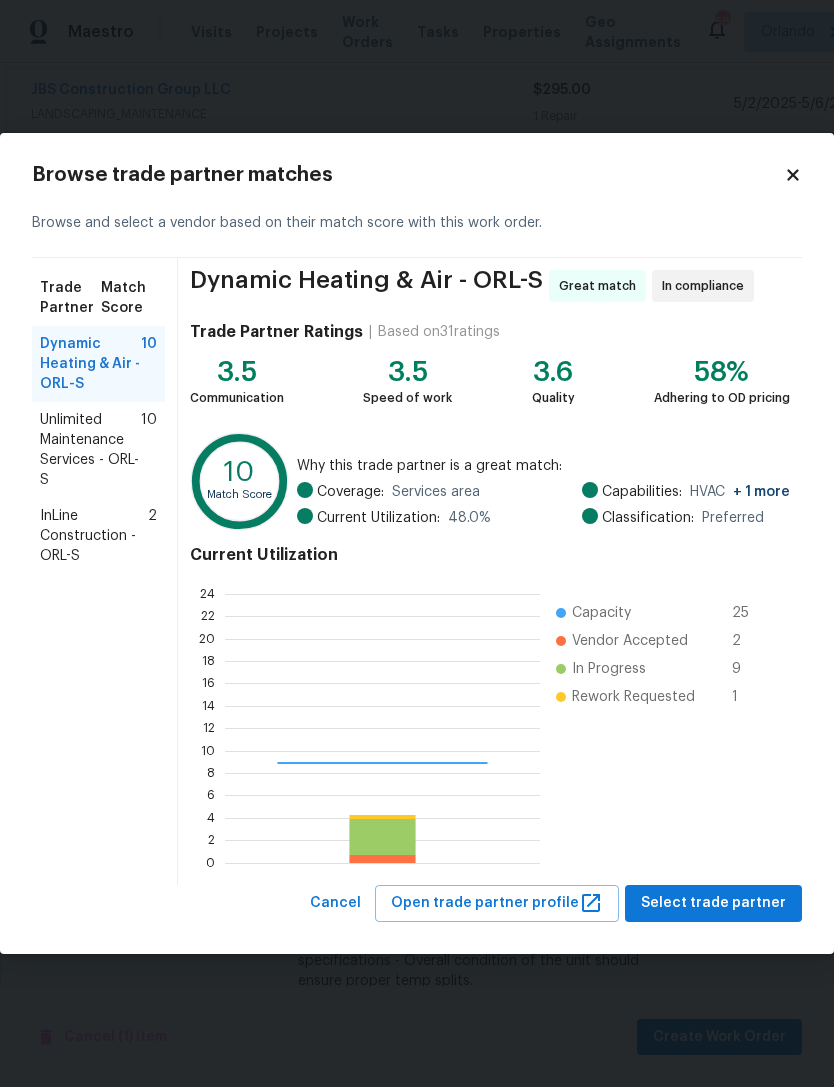 scroll, scrollTop: 2, scrollLeft: 2, axis: both 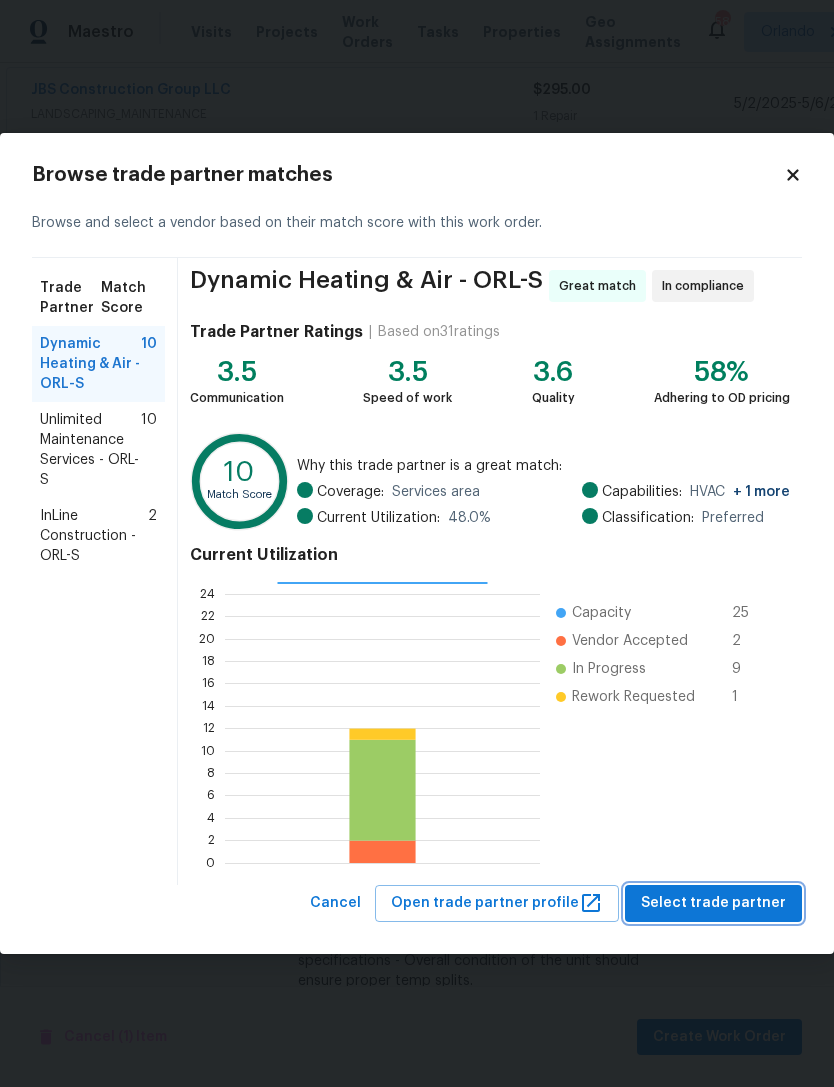 click on "Select trade partner" at bounding box center [713, 903] 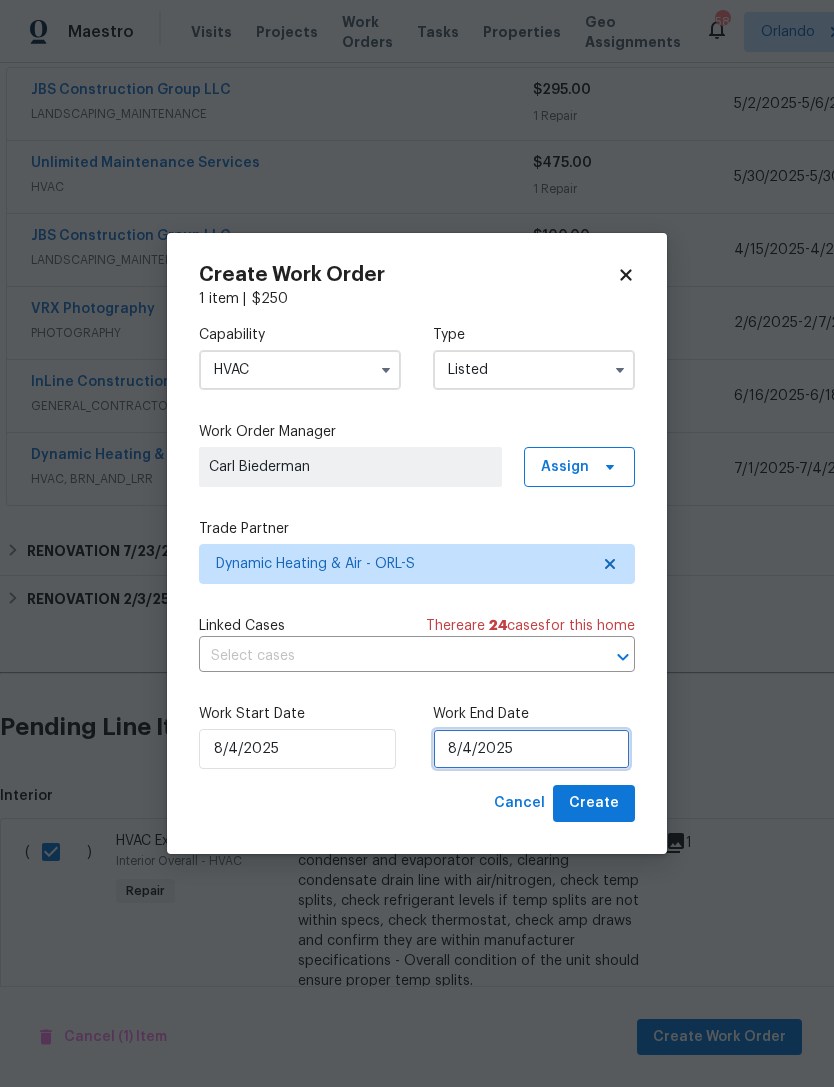 click on "8/4/2025" at bounding box center (531, 749) 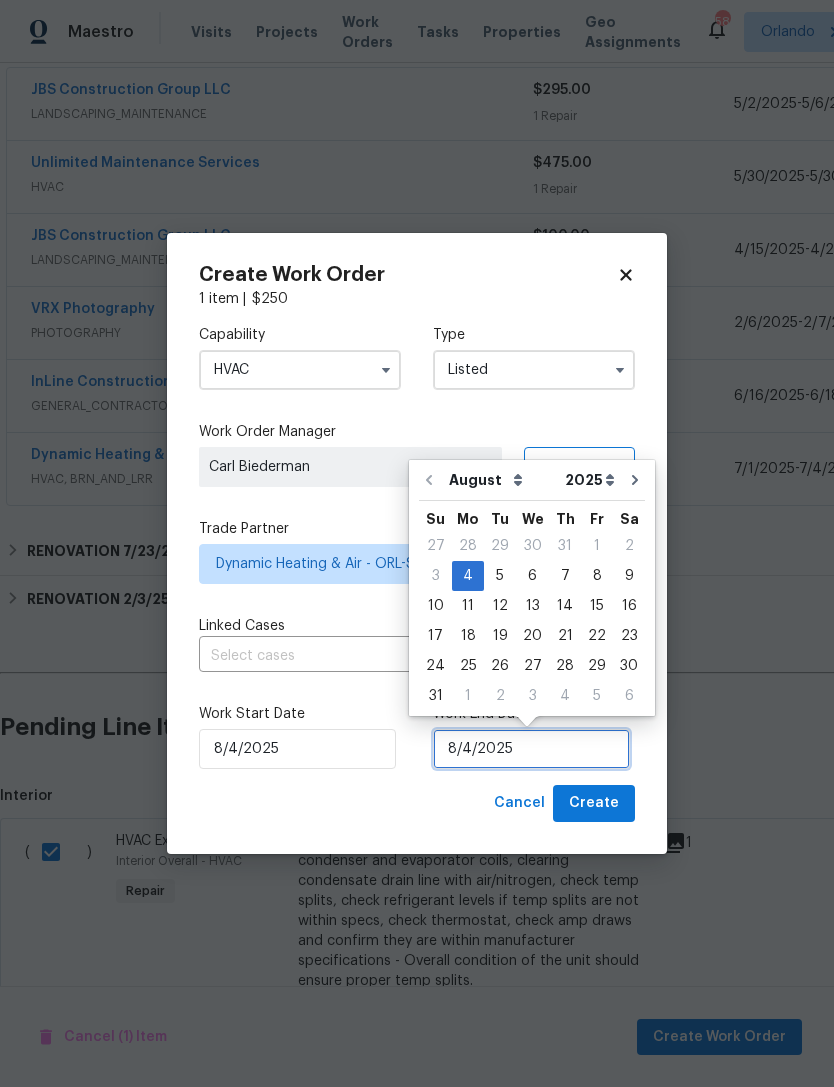 scroll, scrollTop: 37, scrollLeft: 0, axis: vertical 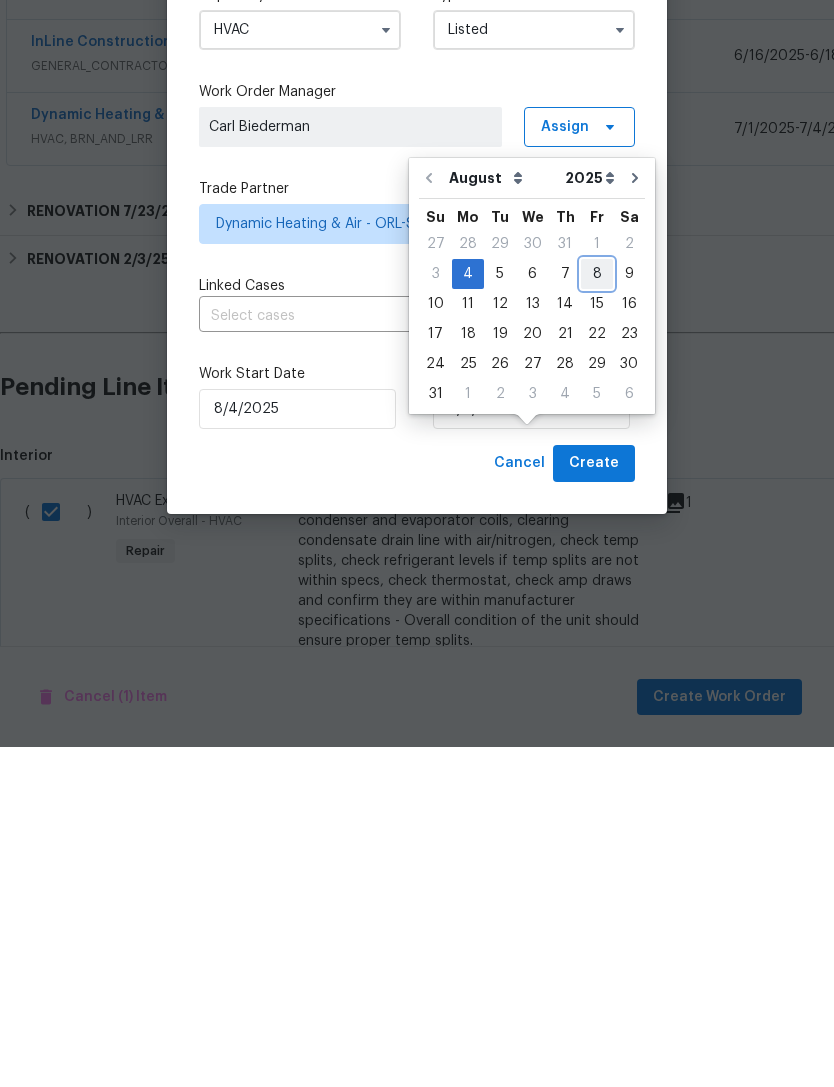 click on "8" at bounding box center (597, 614) 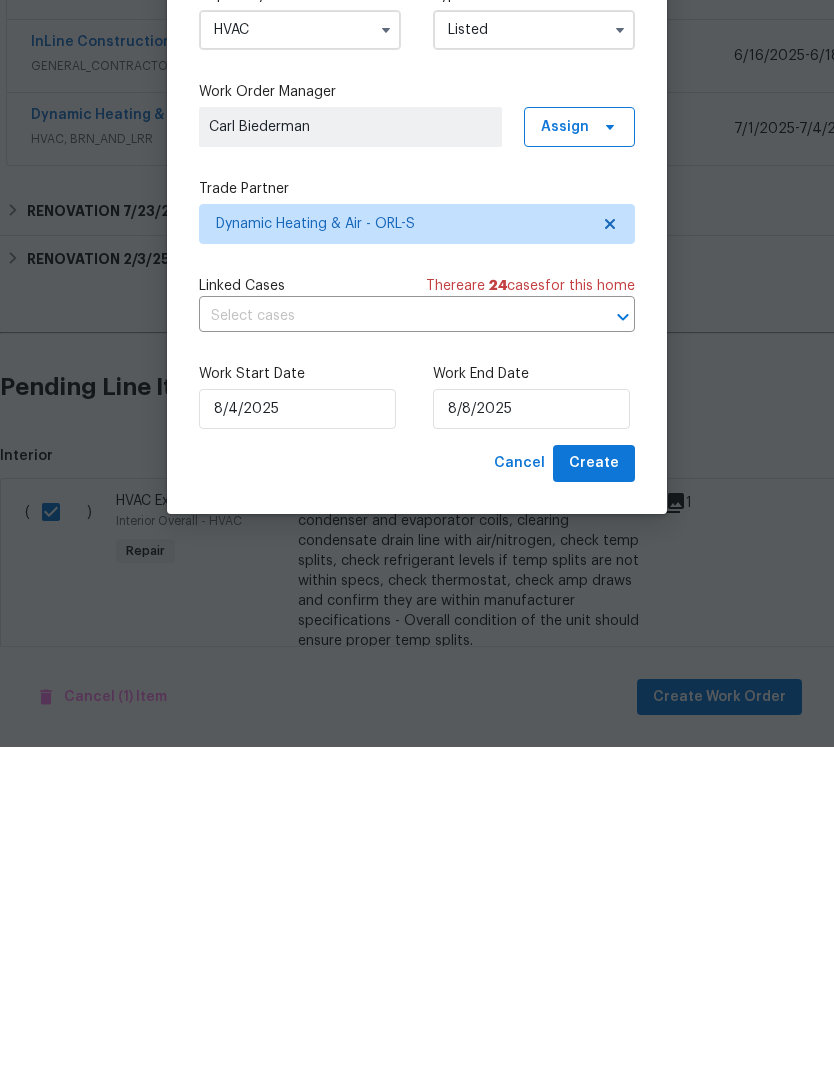 scroll, scrollTop: 64, scrollLeft: 0, axis: vertical 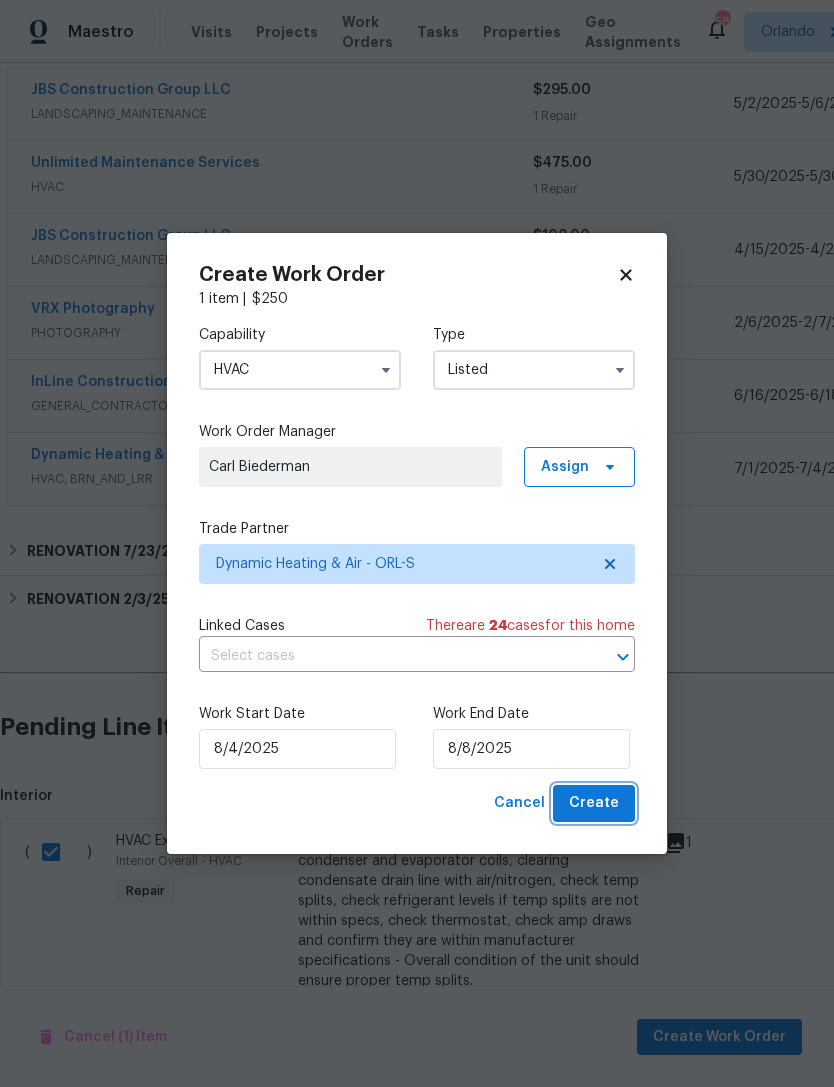 click on "Create" at bounding box center [594, 803] 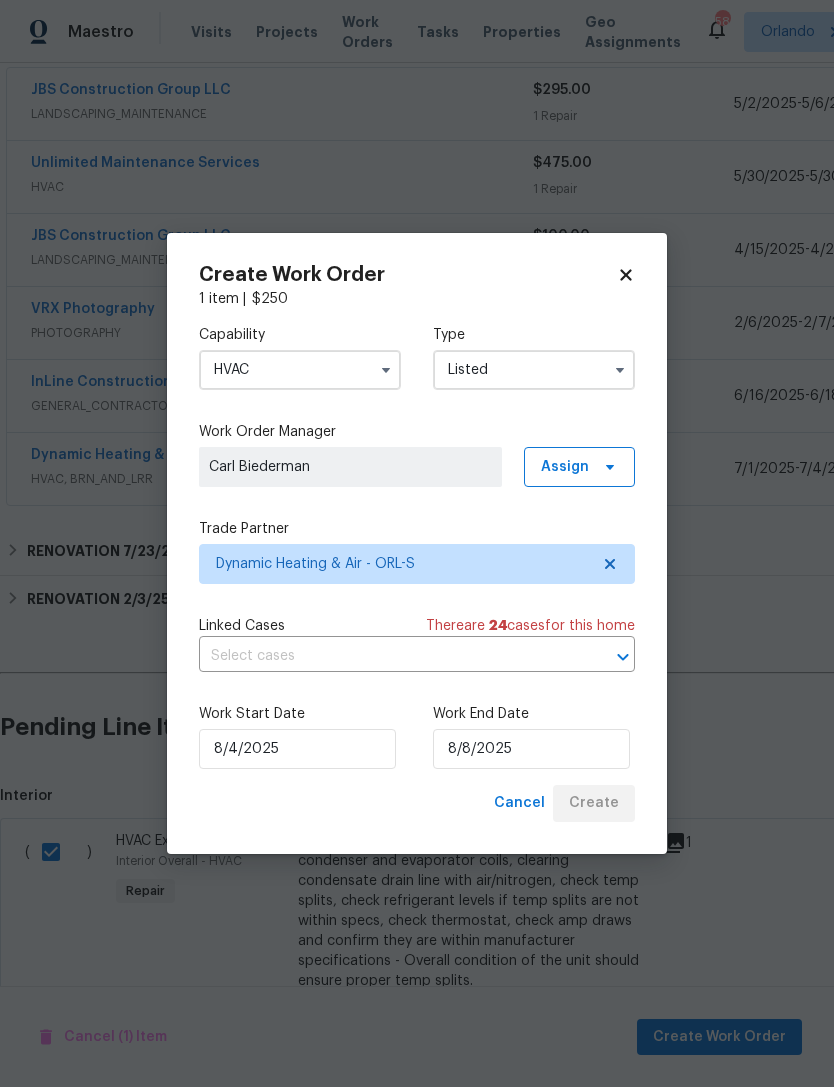checkbox on "false" 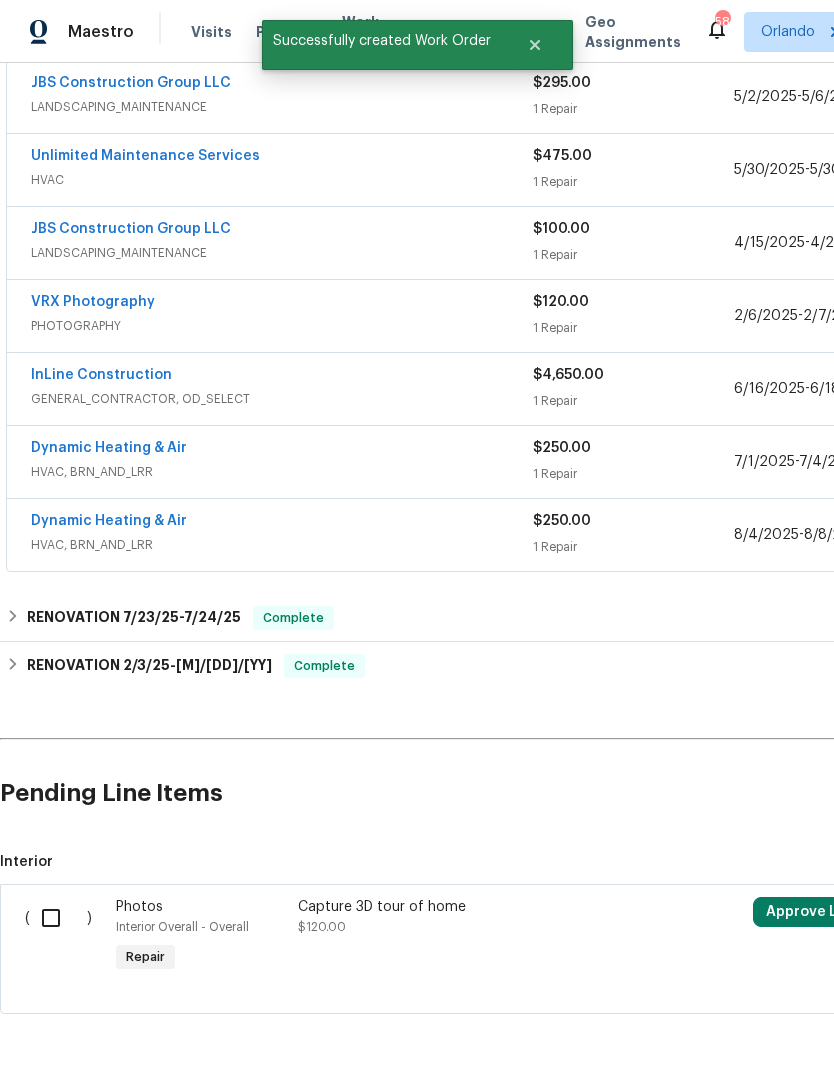 scroll, scrollTop: 385, scrollLeft: 0, axis: vertical 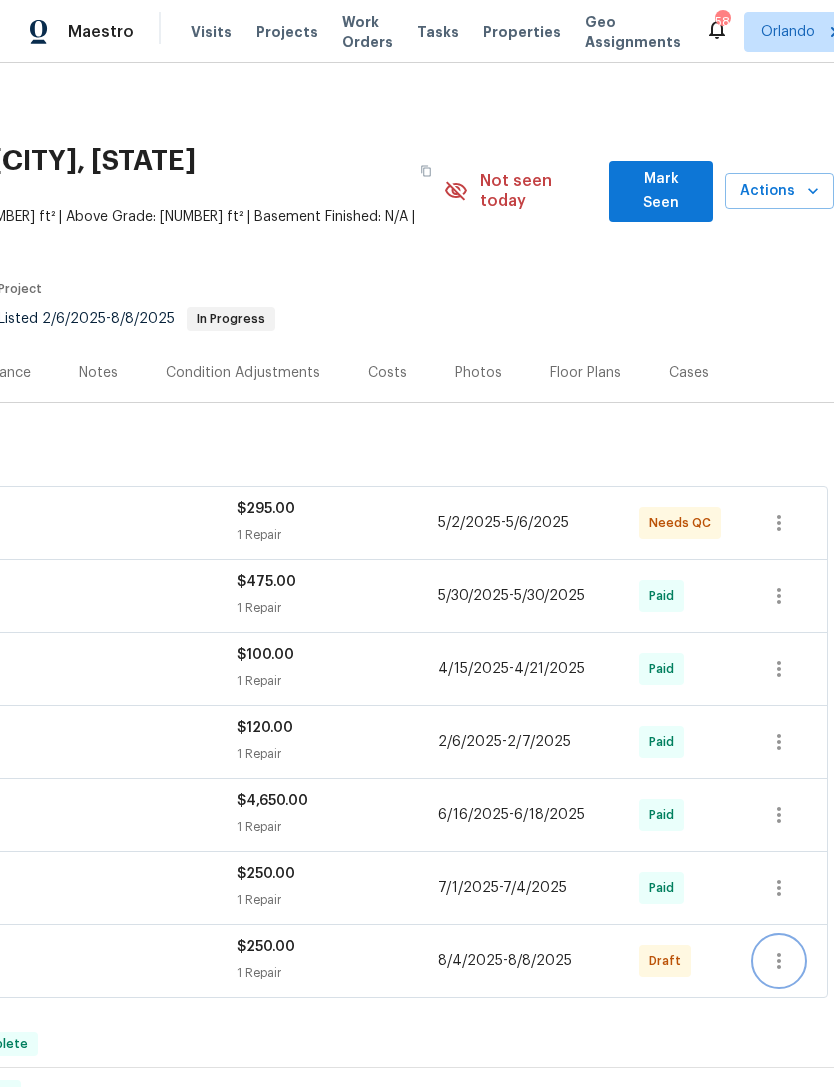 click 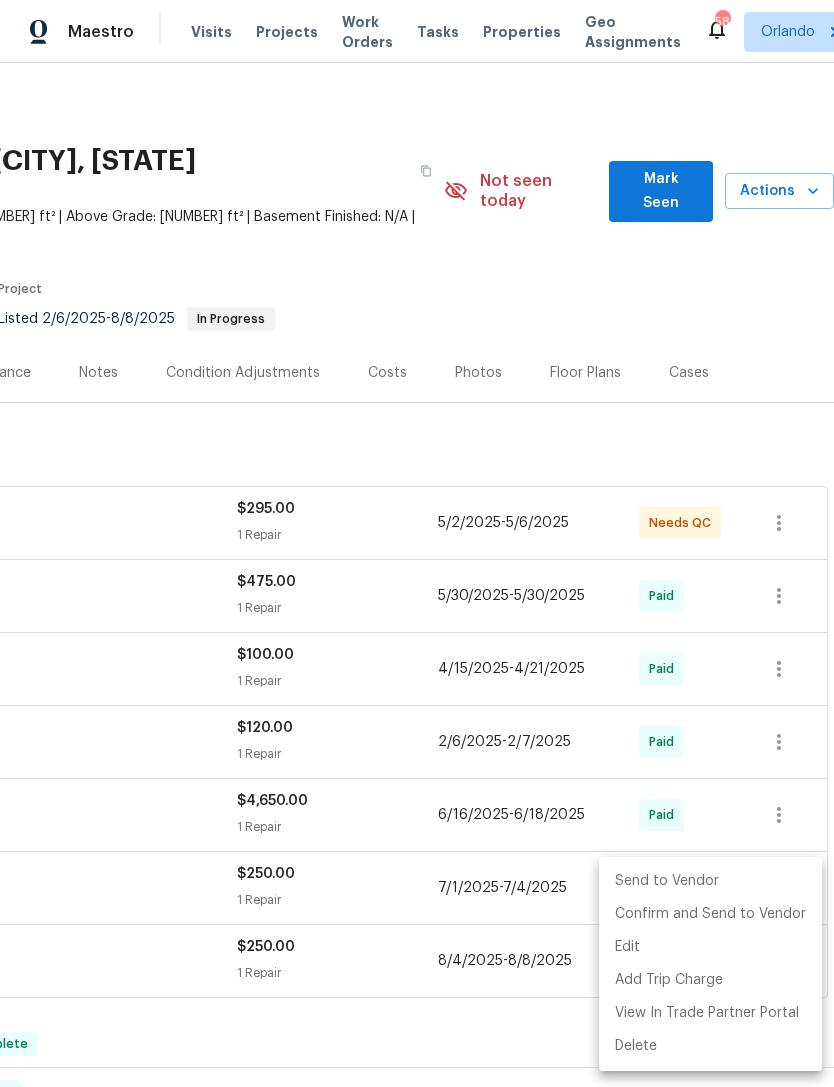 click on "Send to Vendor" at bounding box center (710, 881) 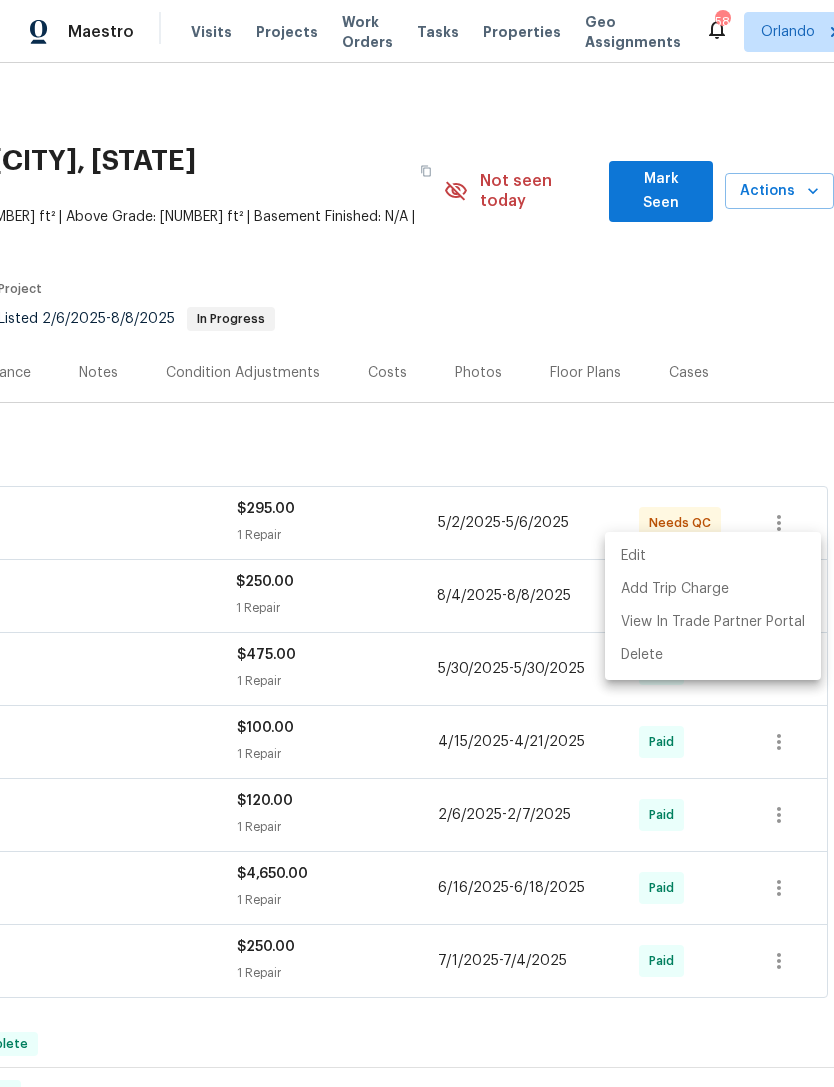 click at bounding box center [417, 543] 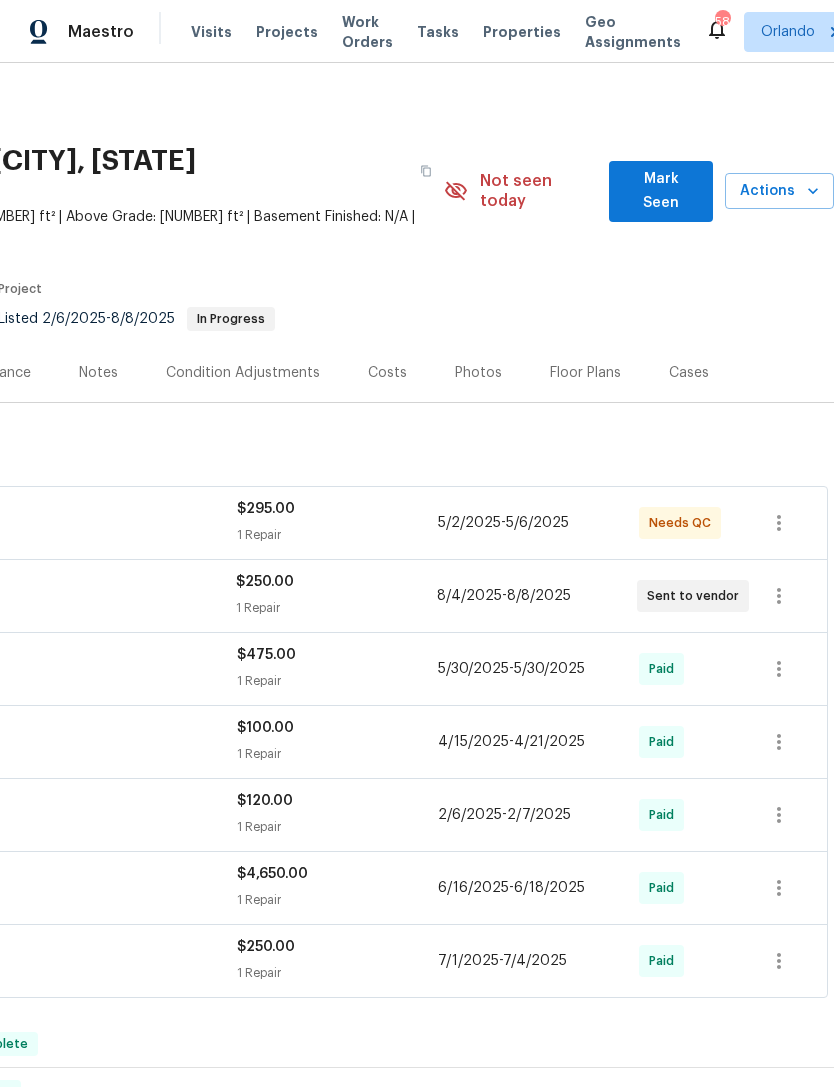 click on "Work Orders" at bounding box center [367, 32] 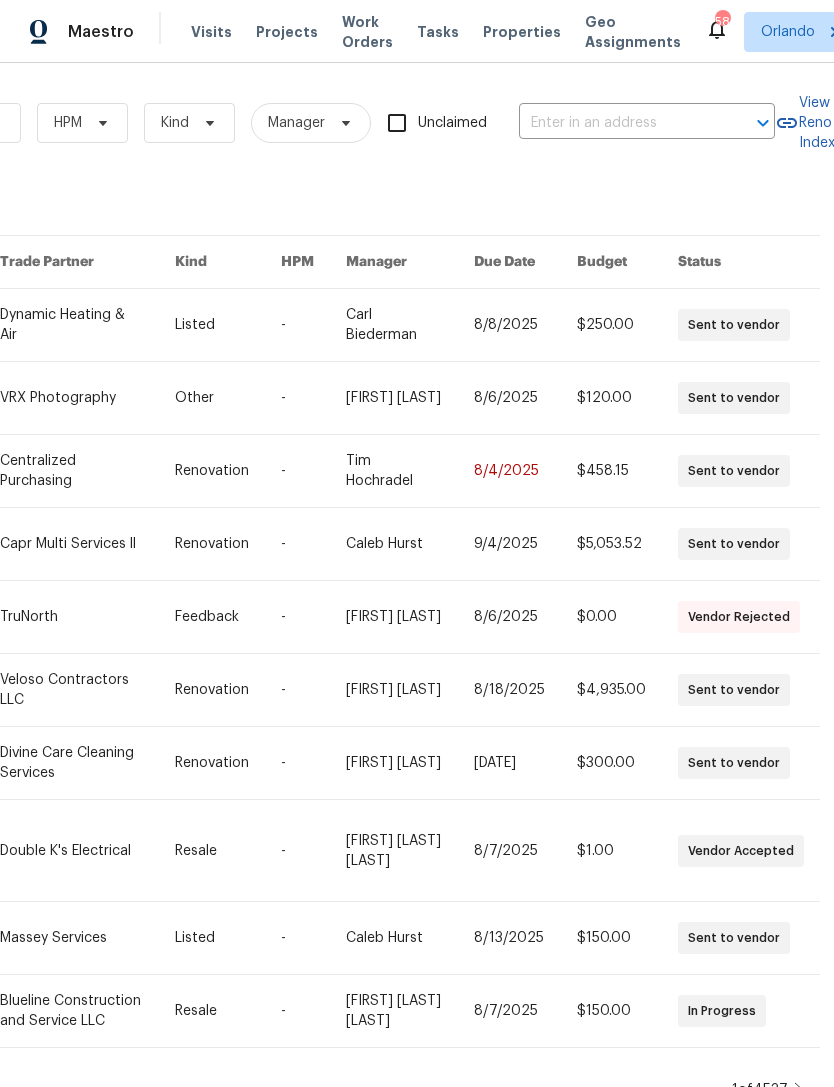 scroll, scrollTop: 0, scrollLeft: 329, axis: horizontal 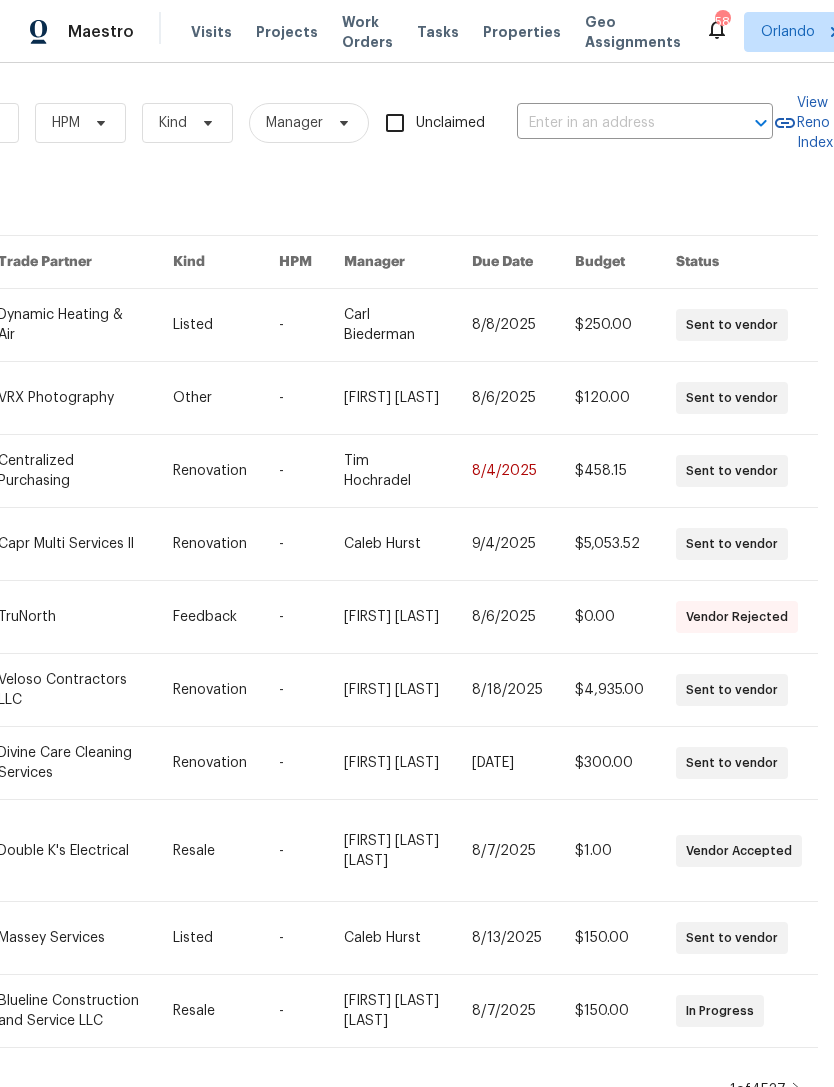 click at bounding box center (617, 123) 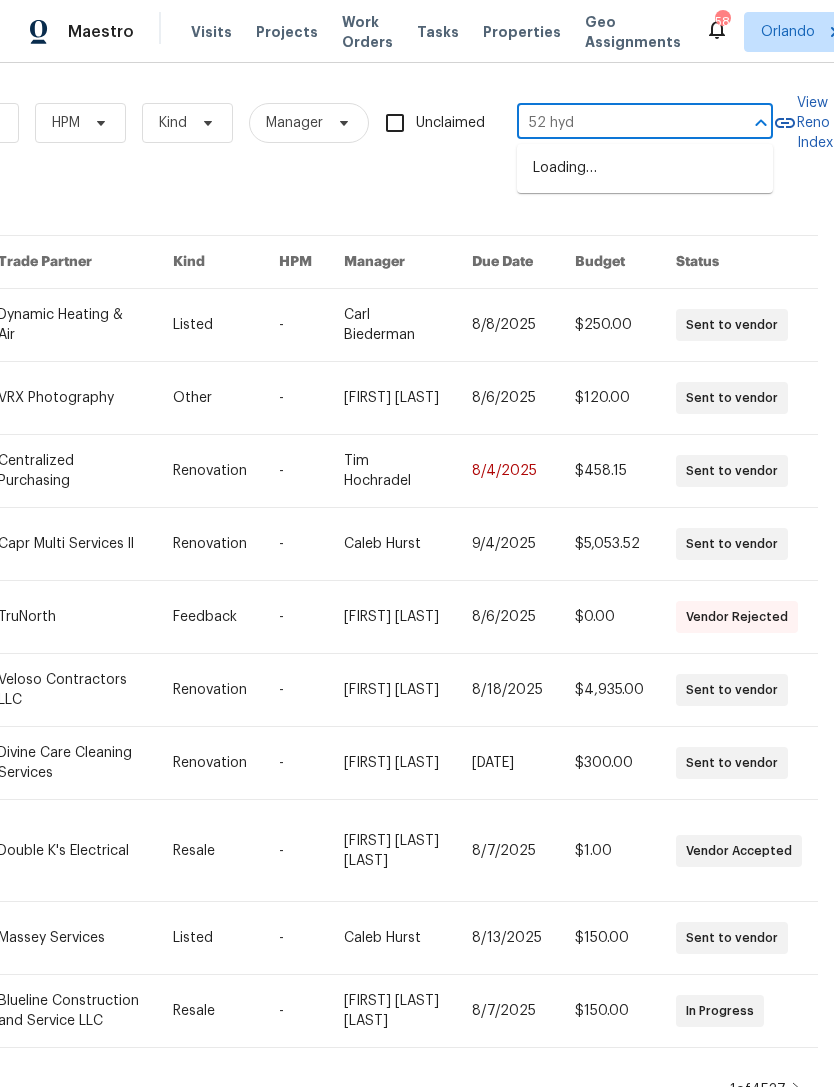 type on "52 hydr" 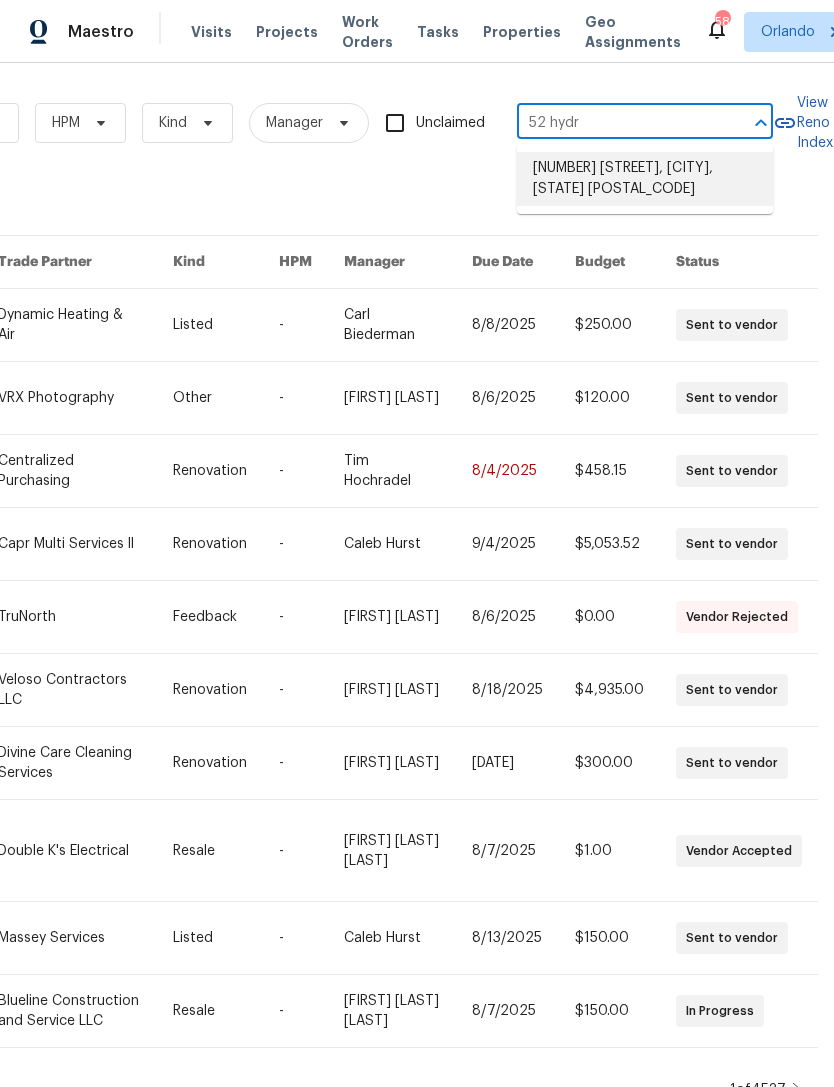 click on "[NUMBER] [STREET], [CITY], [STATE] [POSTAL_CODE]" at bounding box center (645, 179) 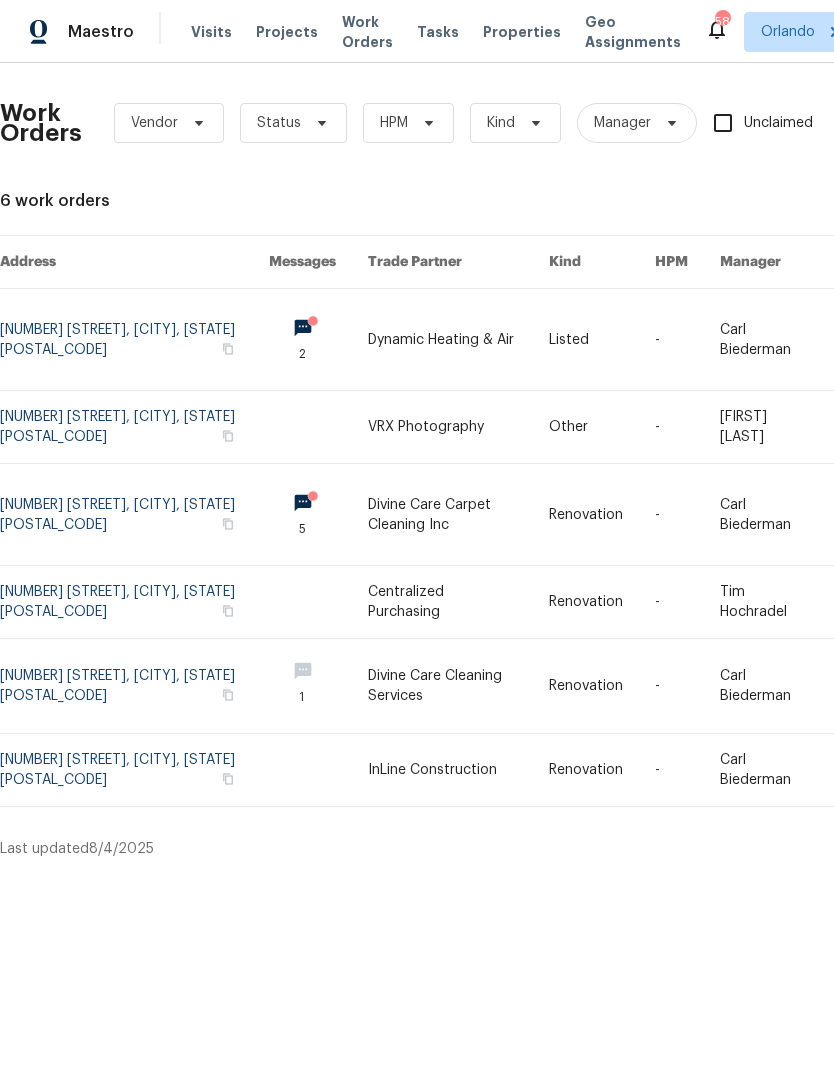 scroll, scrollTop: 0, scrollLeft: 0, axis: both 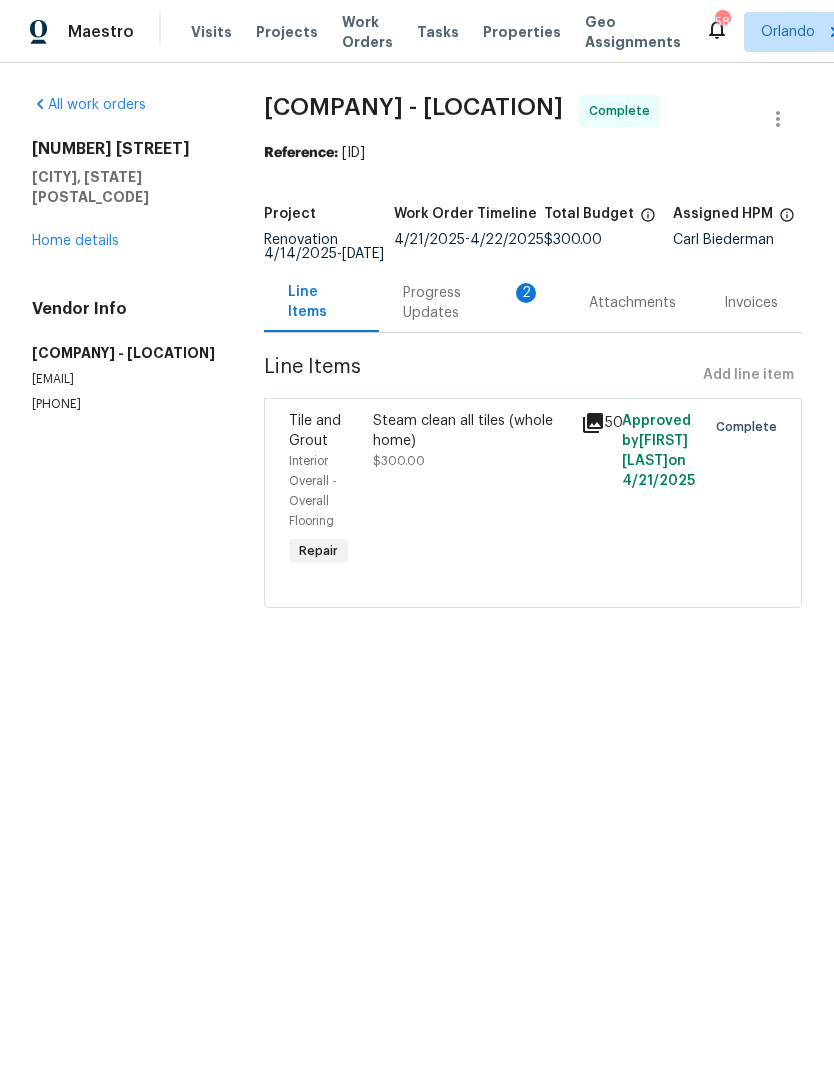 click on "Progress Updates 2" at bounding box center [472, 303] 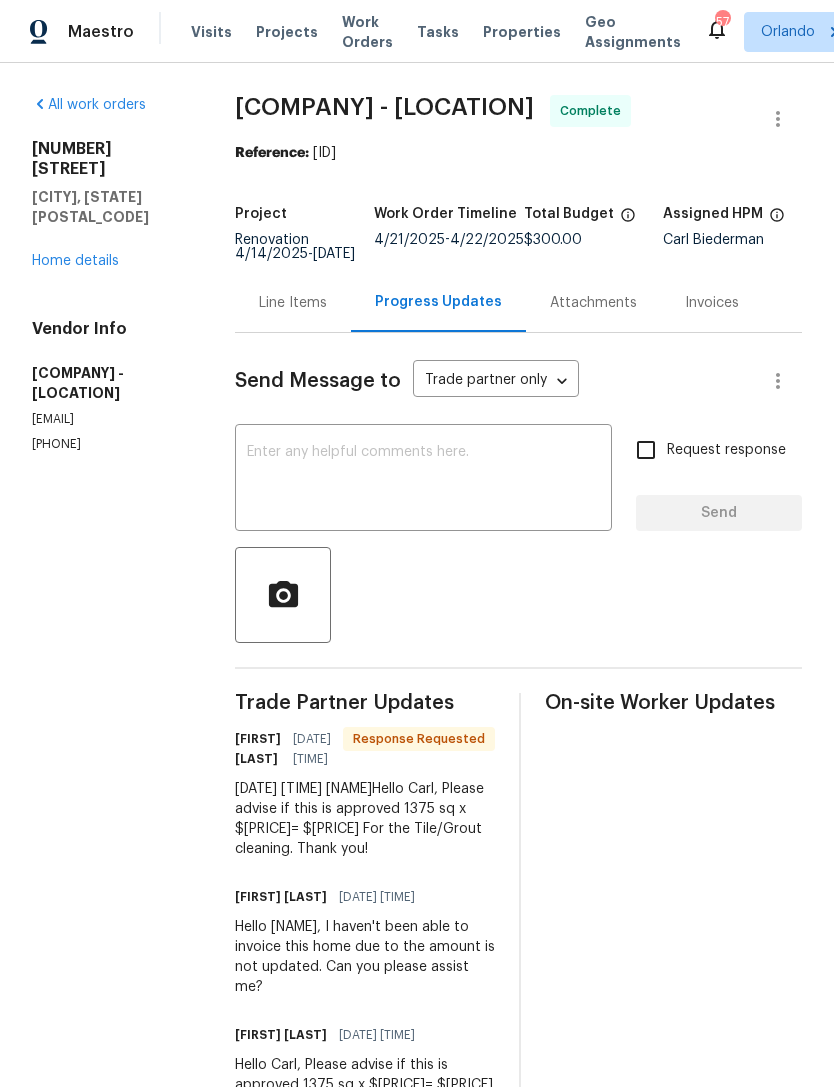 click on "Line Items" at bounding box center (293, 303) 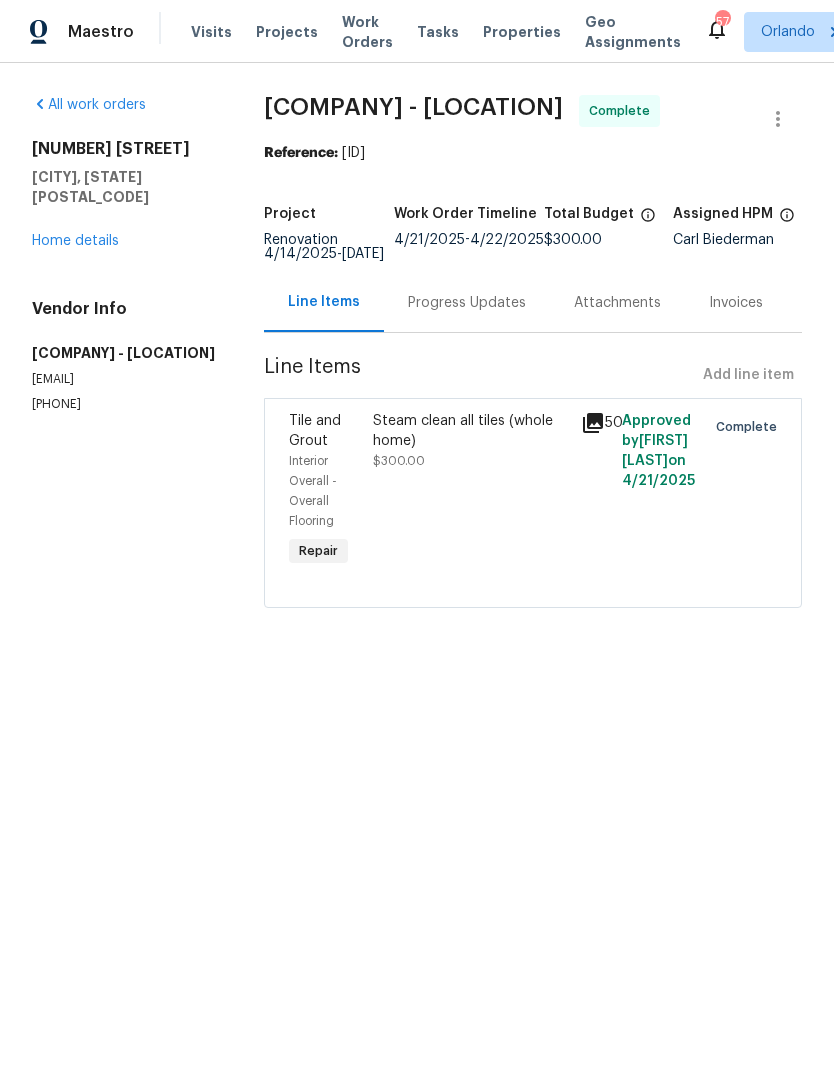 click on "Steam clean all tiles (whole home) $[PRICE]" at bounding box center (471, 491) 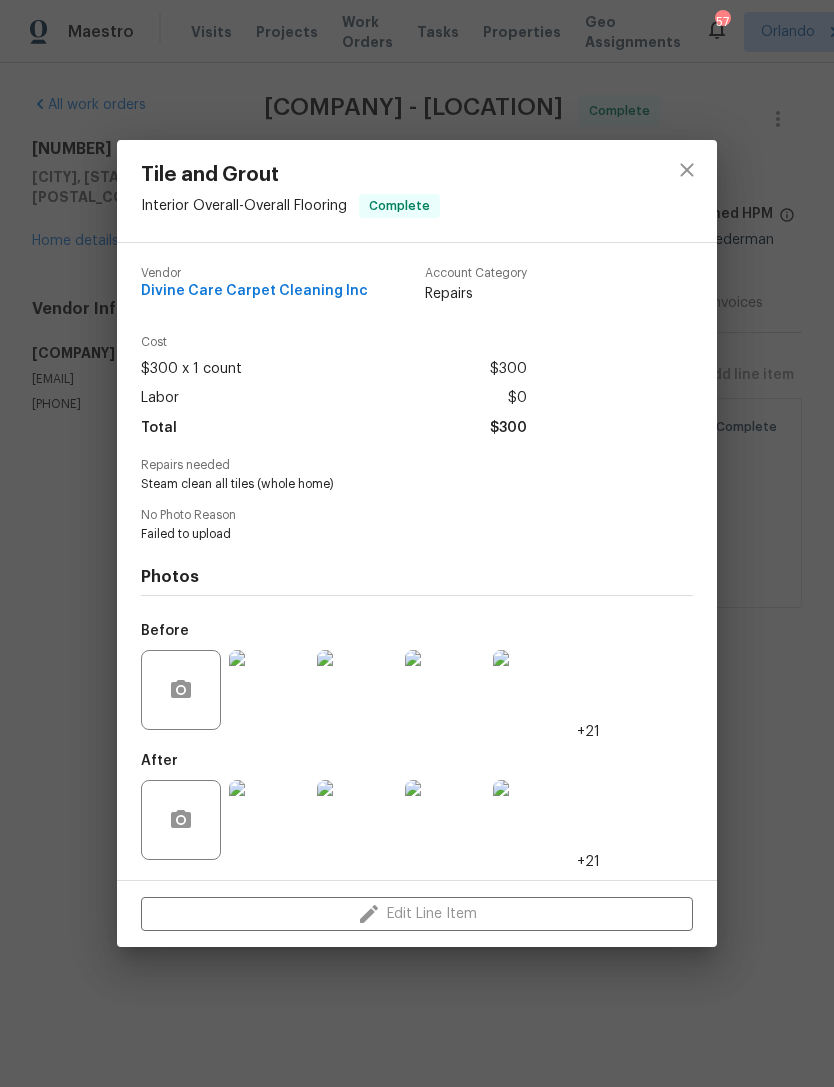 click on "Edit Line Item" at bounding box center (417, 914) 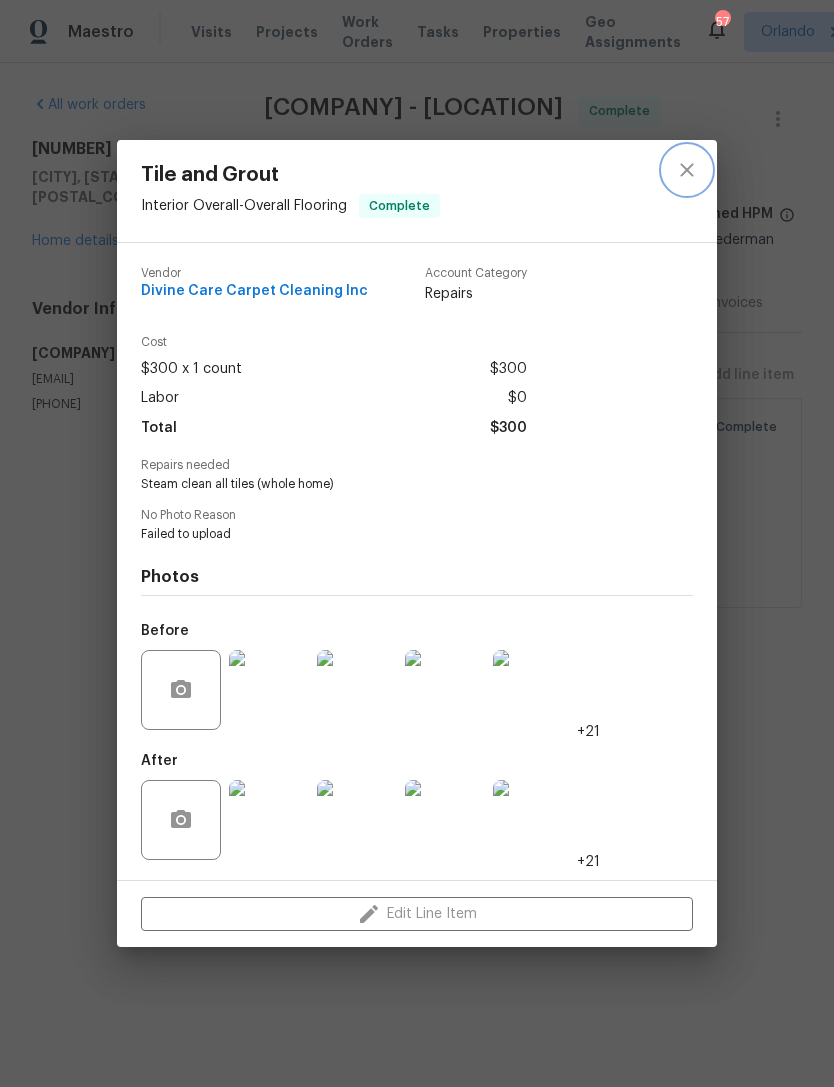 click at bounding box center (687, 170) 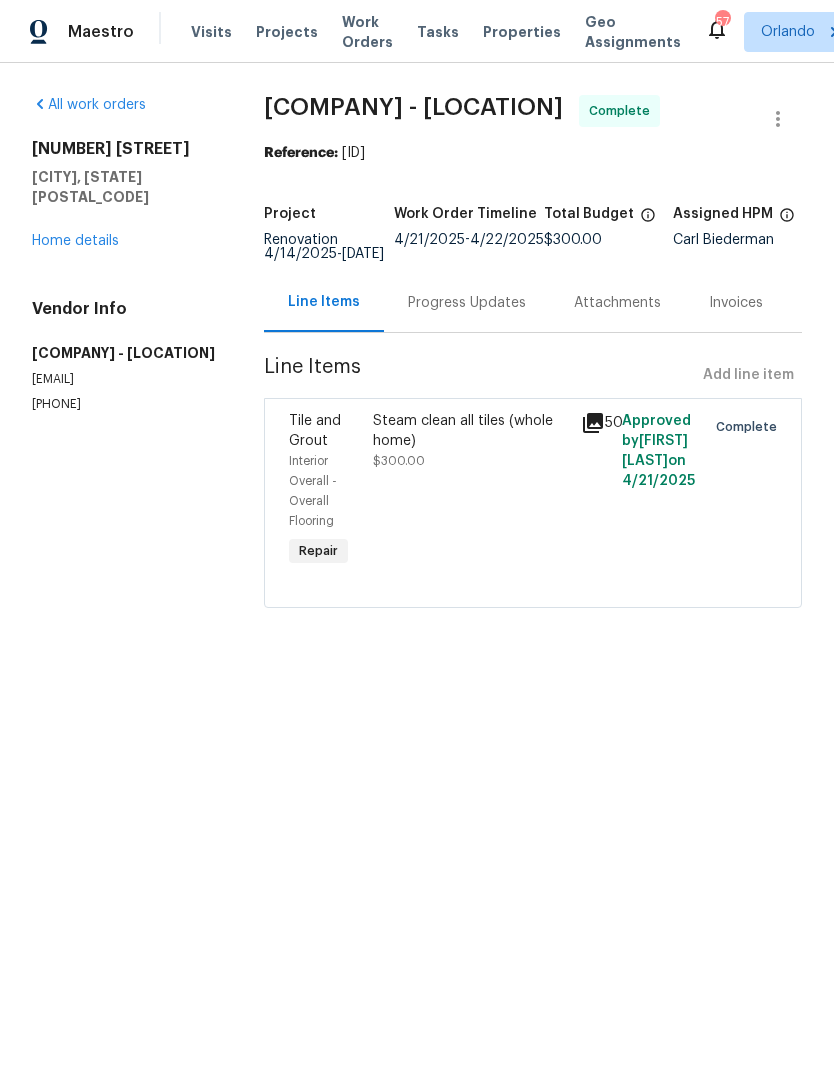 click on "Progress Updates" at bounding box center (467, 303) 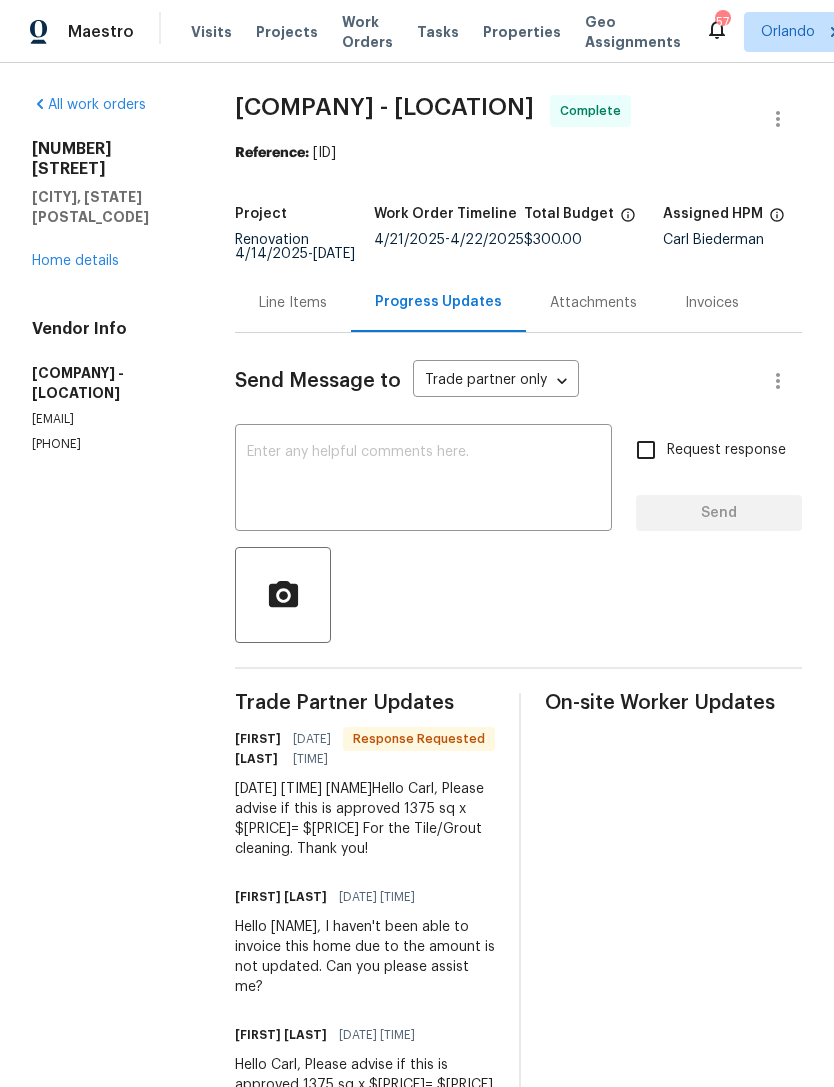 scroll, scrollTop: 0, scrollLeft: 0, axis: both 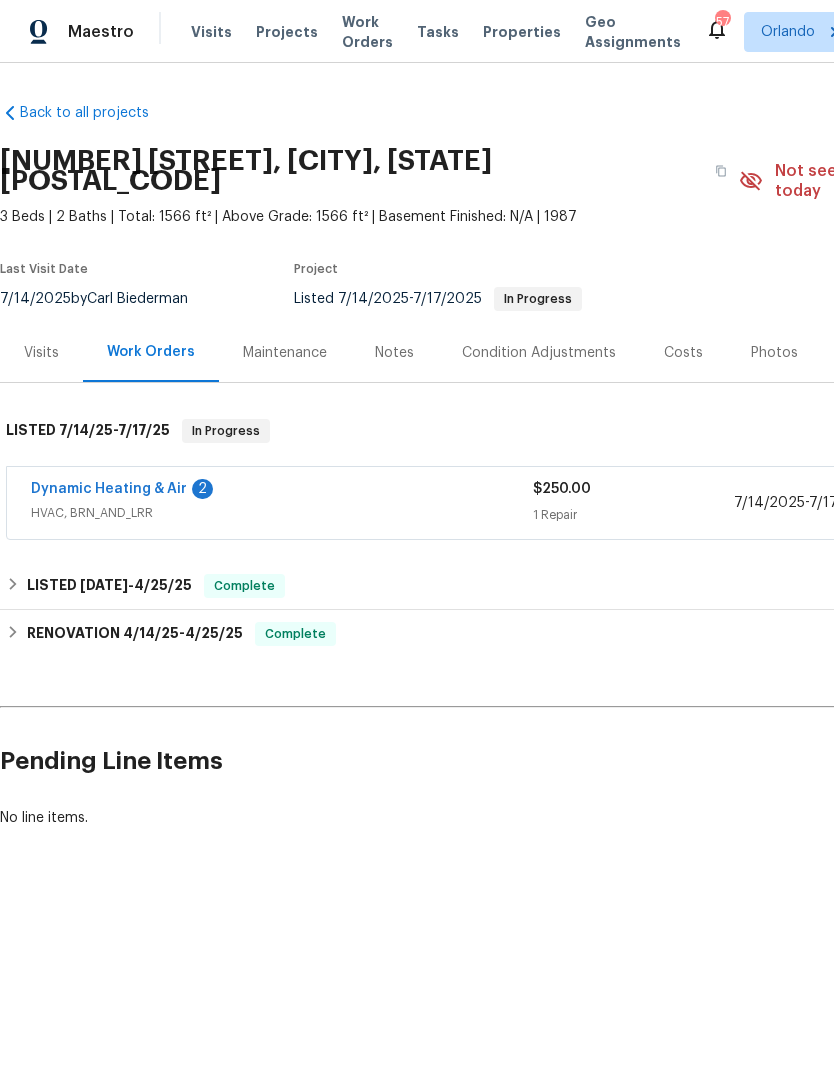 click on "Dynamic Heating & Air" at bounding box center [109, 489] 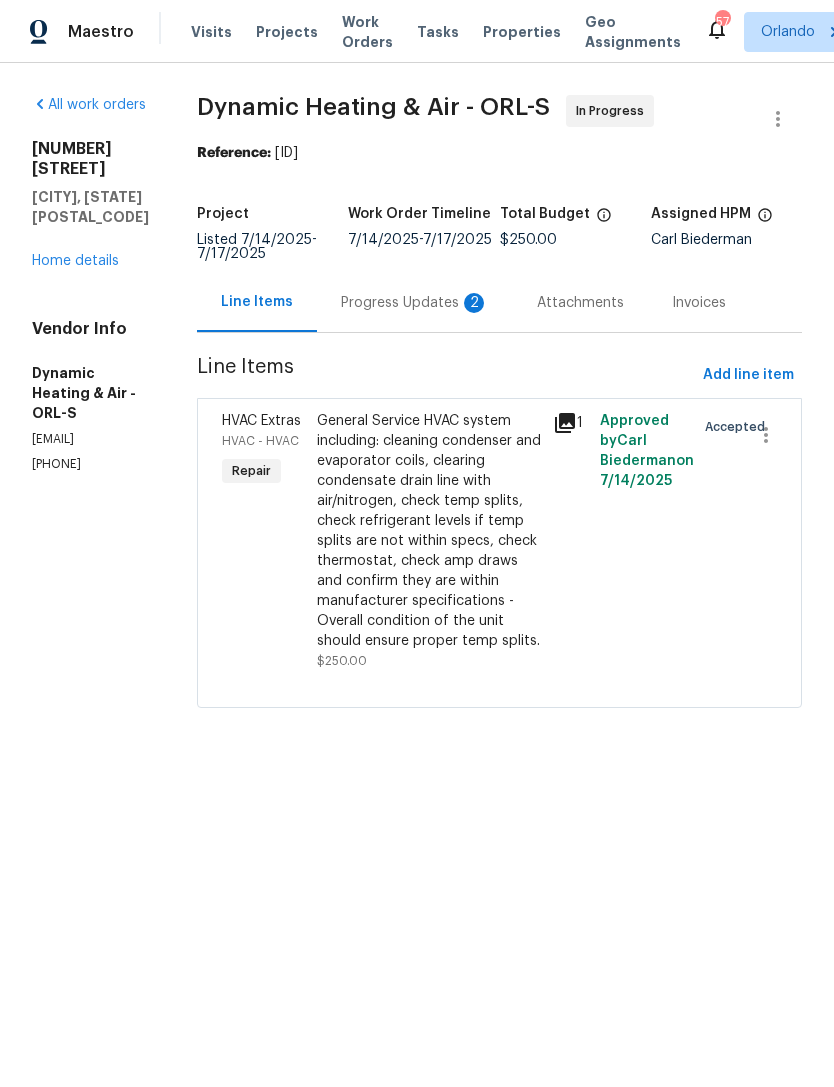 click on "Progress Updates 2" at bounding box center [415, 303] 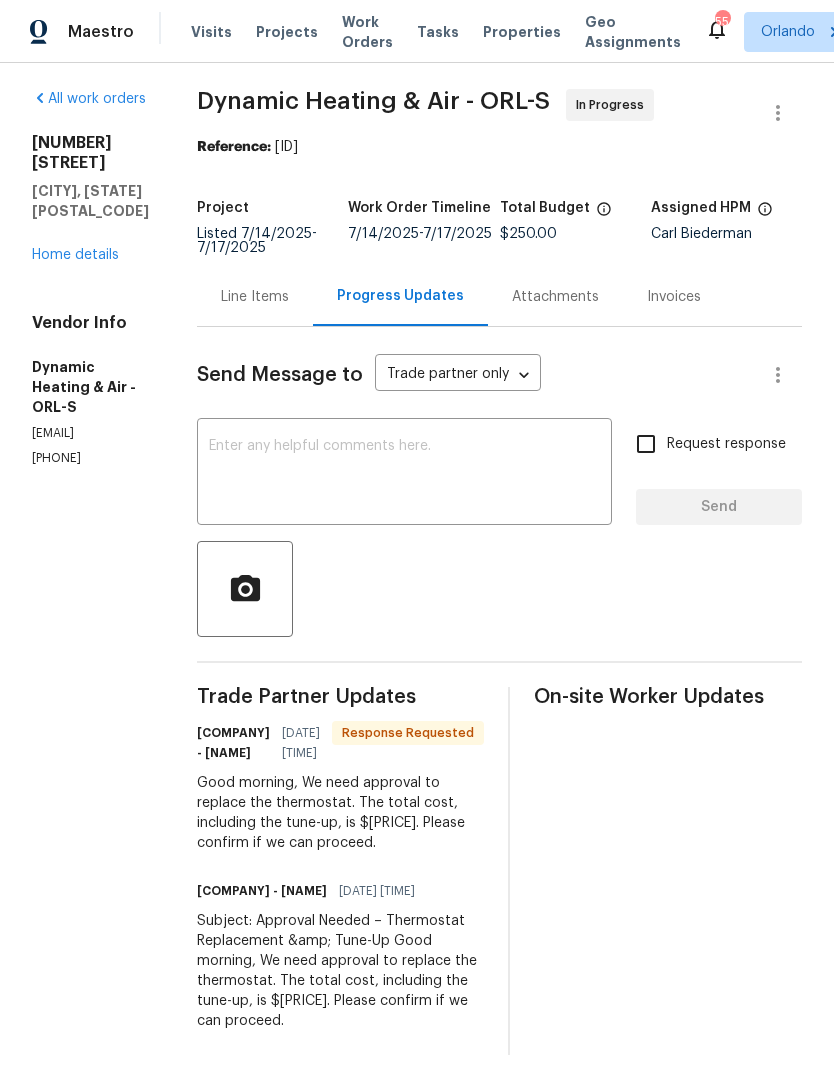 scroll, scrollTop: 17, scrollLeft: 0, axis: vertical 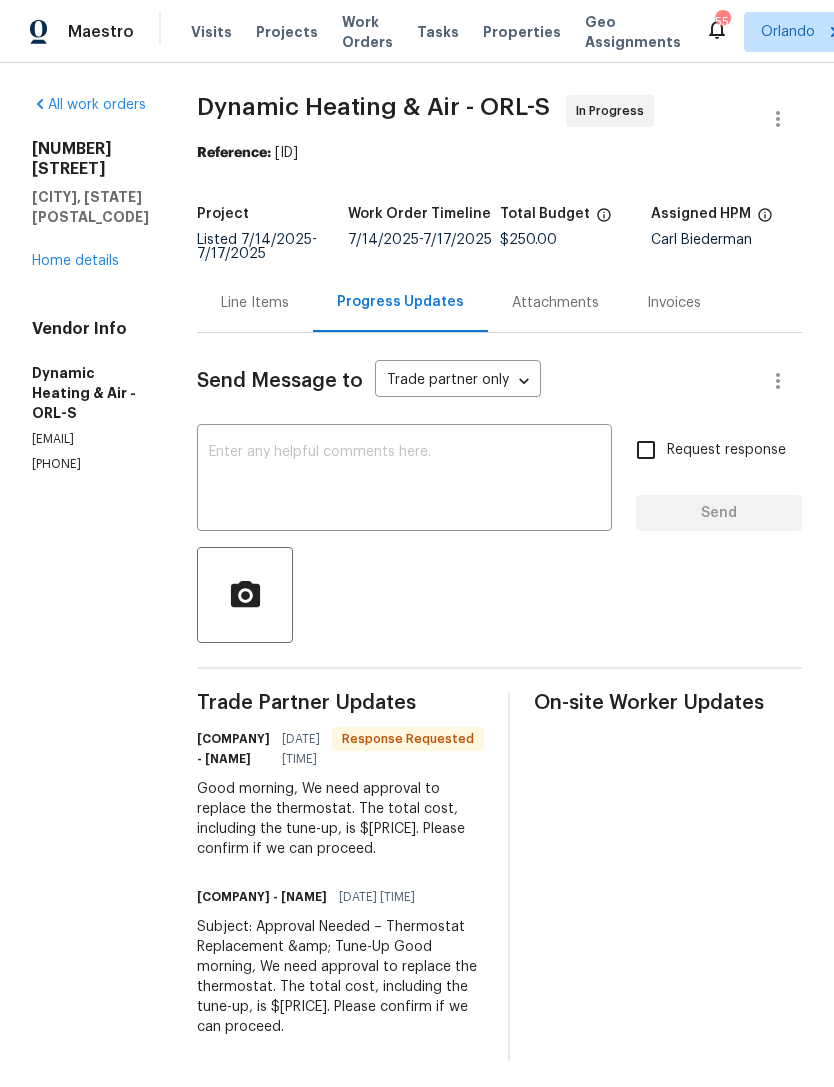 click on "Line Items" at bounding box center [255, 302] 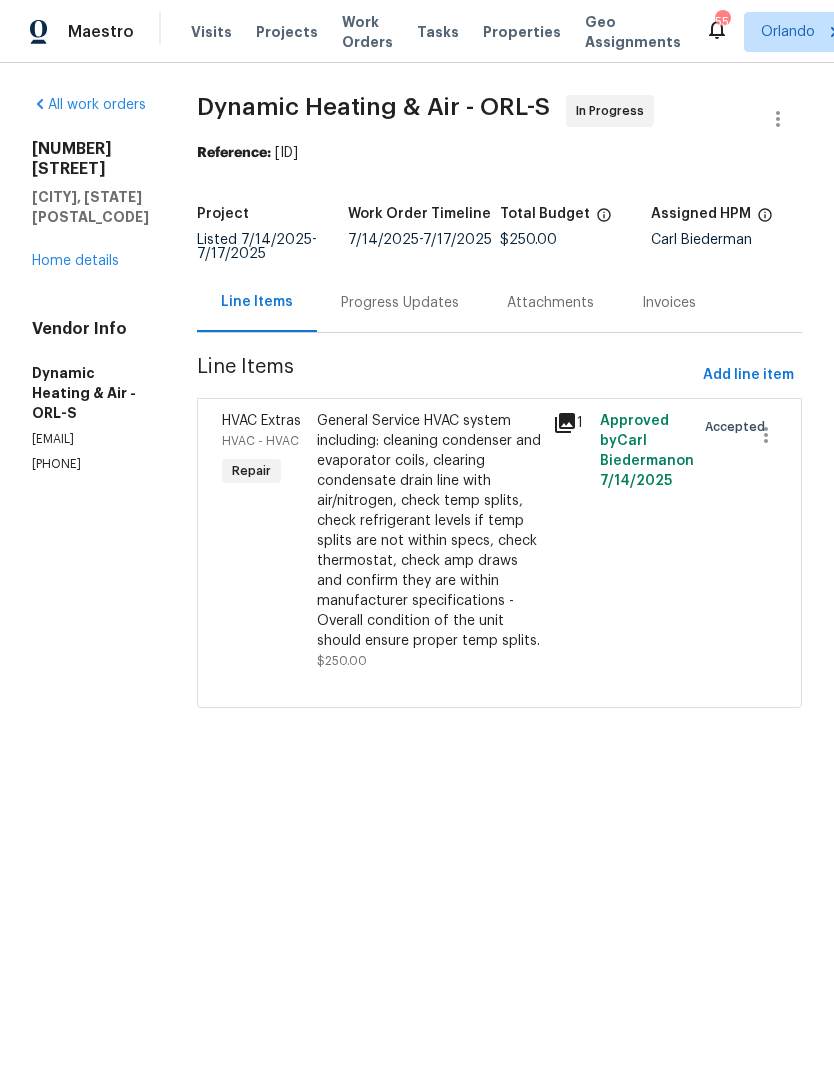 scroll, scrollTop: 0, scrollLeft: 0, axis: both 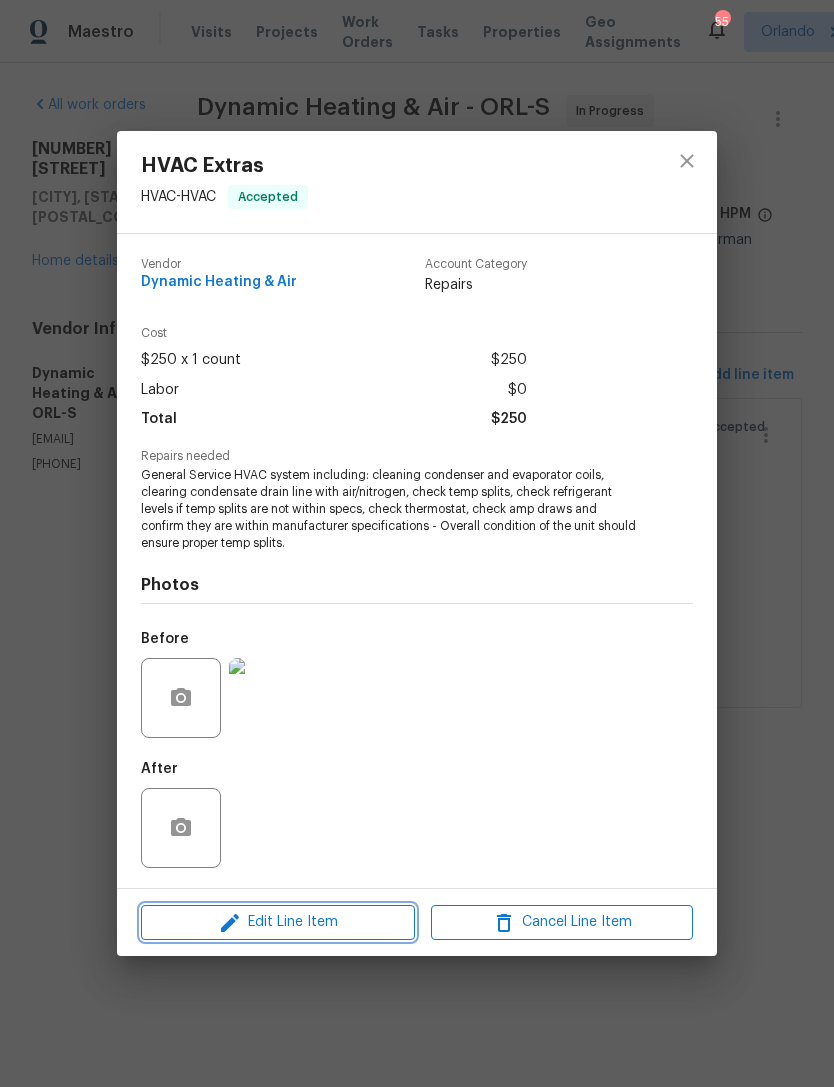 click on "Edit Line Item" at bounding box center (278, 922) 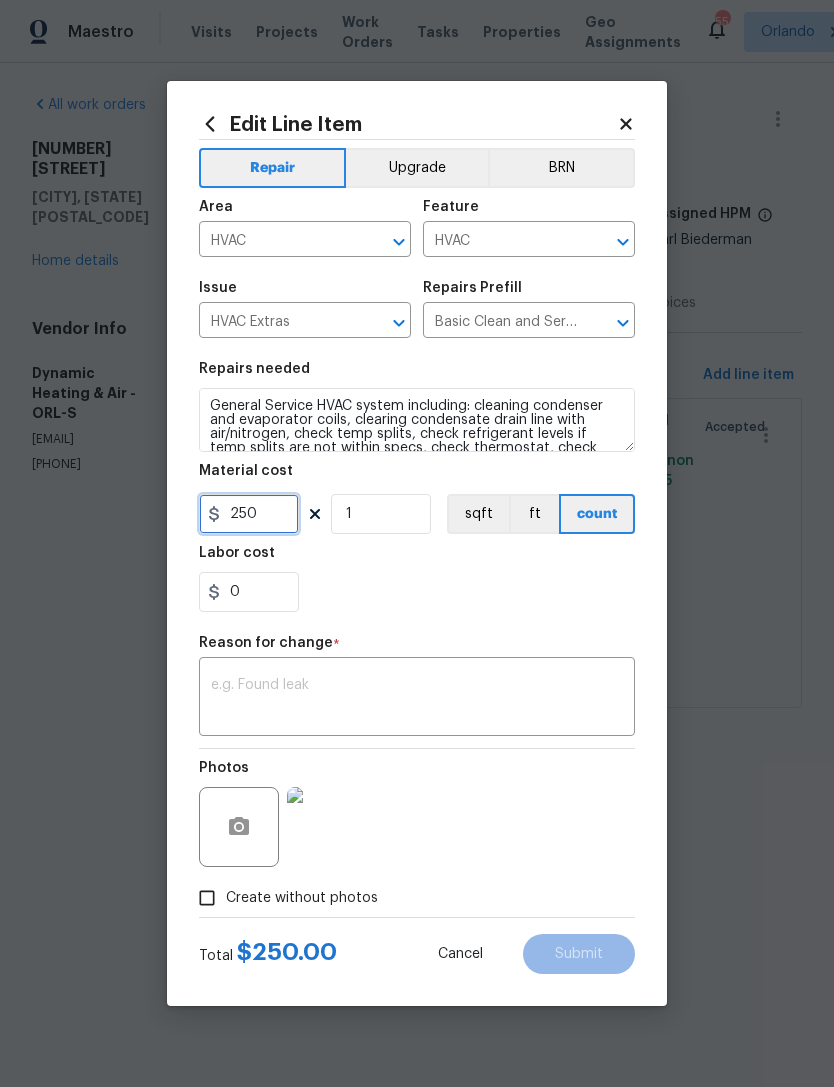 click on "250" at bounding box center (249, 514) 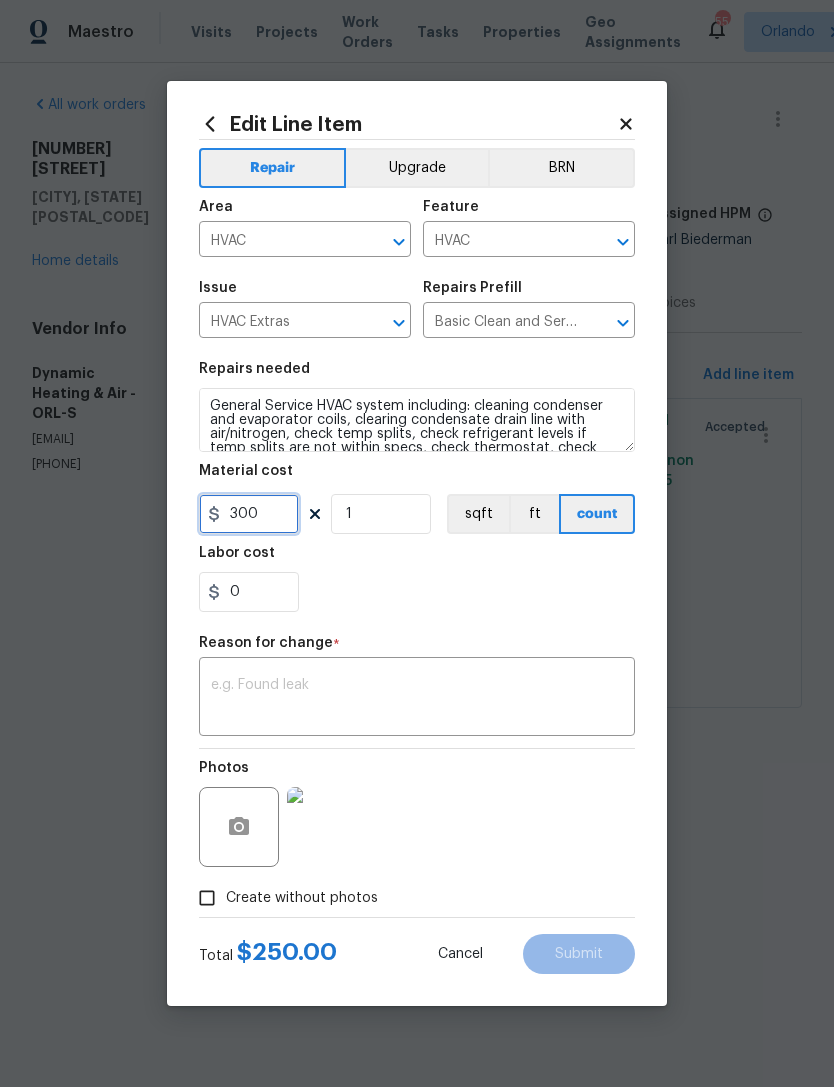 type on "300" 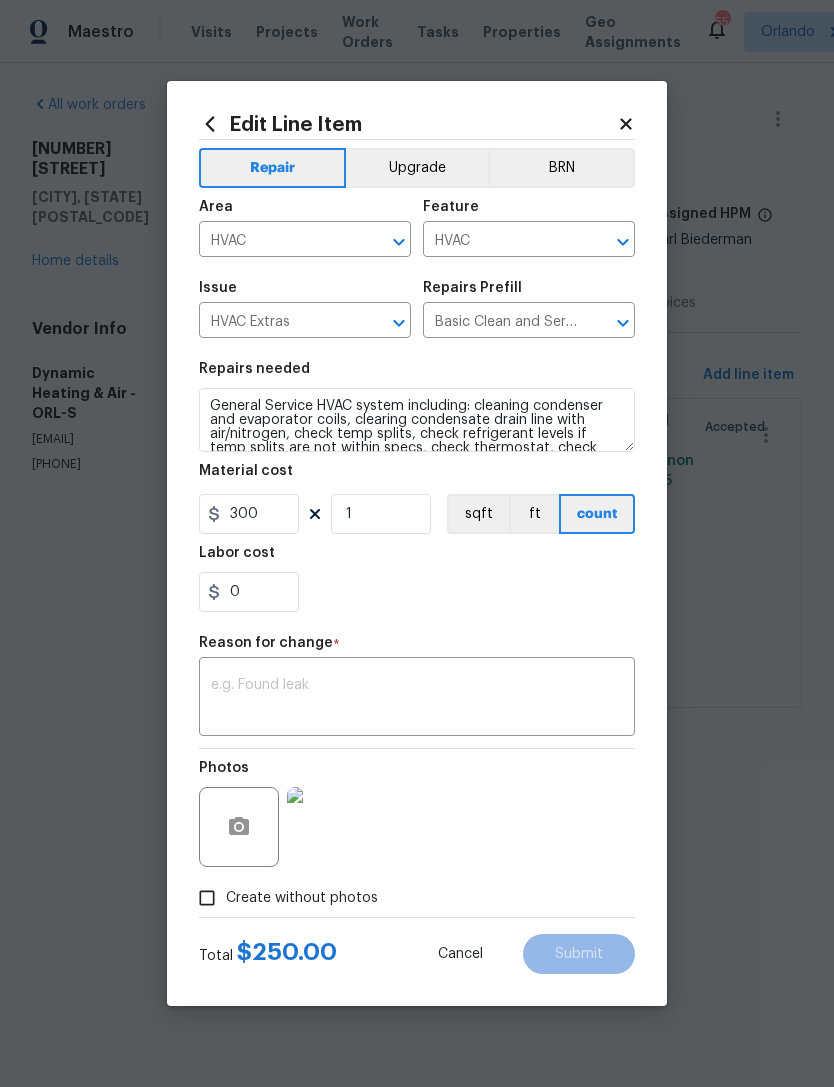 click on "Repair Upgrade BRN Area HVAC ​ Feature HVAC ​ Issue HVAC Extras ​ Repairs Prefill Basic Clean and Service $[PRICE] ​ Repairs needed General Service HVAC system including: cleaning condenser and evaporator coils, clearing condensate drain line with air/nitrogen, check temp splits, check refrigerant levels if temp splits are not within specs, check thermostat, check amp draws and confirm they are within manufacturer specifications - Overall condition of the unit should ensure proper temp splits. Material cost [PRICE] 1 sqft ft count Labor cost [PRICE] Reason for change * x ​ Photos Create without photos" at bounding box center [417, 528] 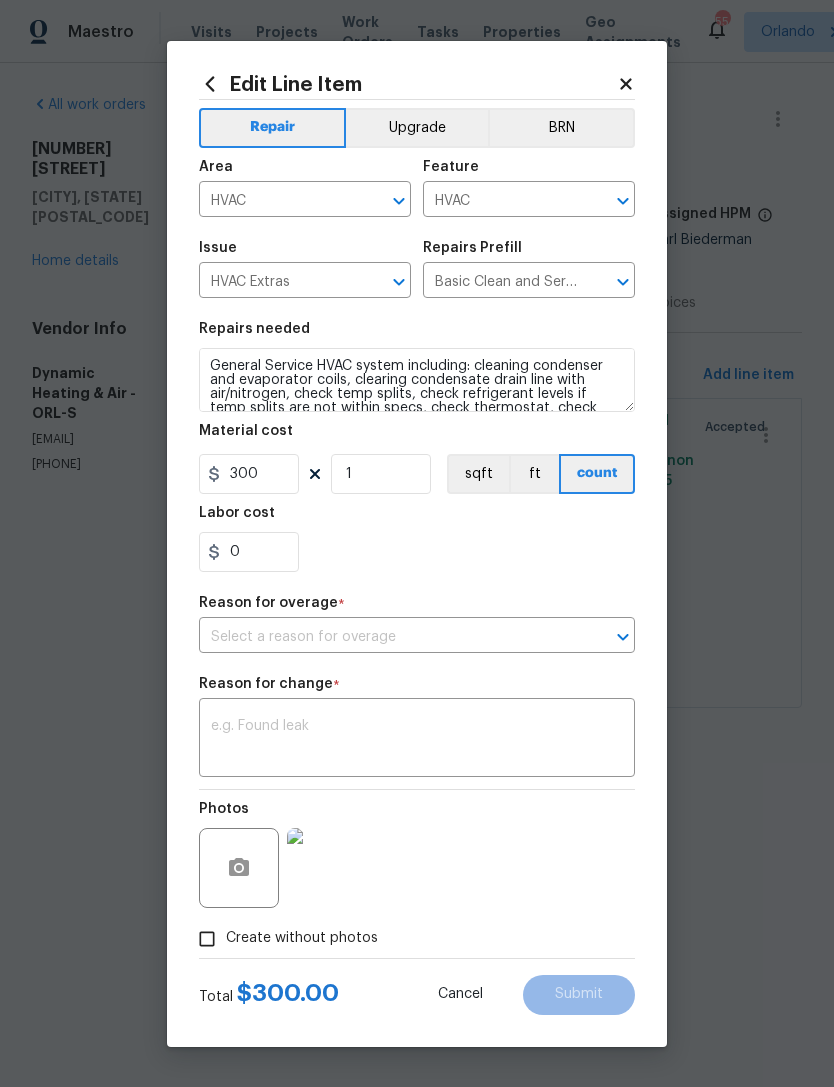 click at bounding box center (417, 740) 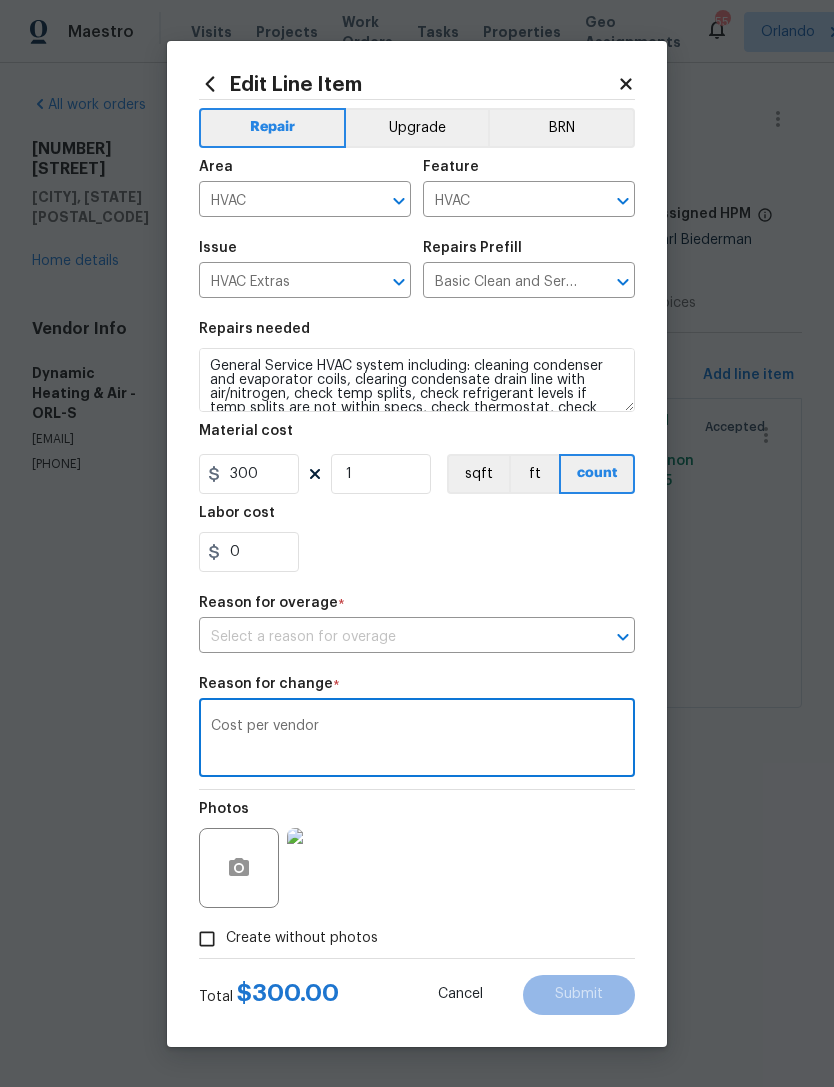 click 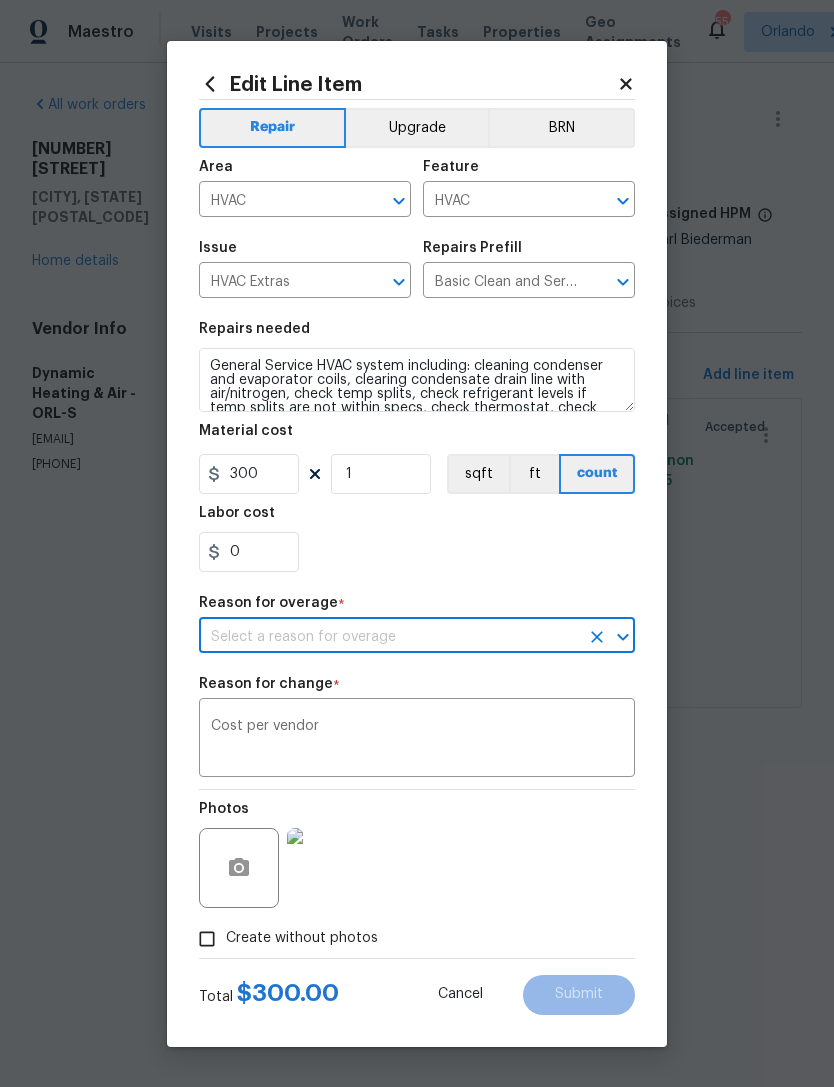 click 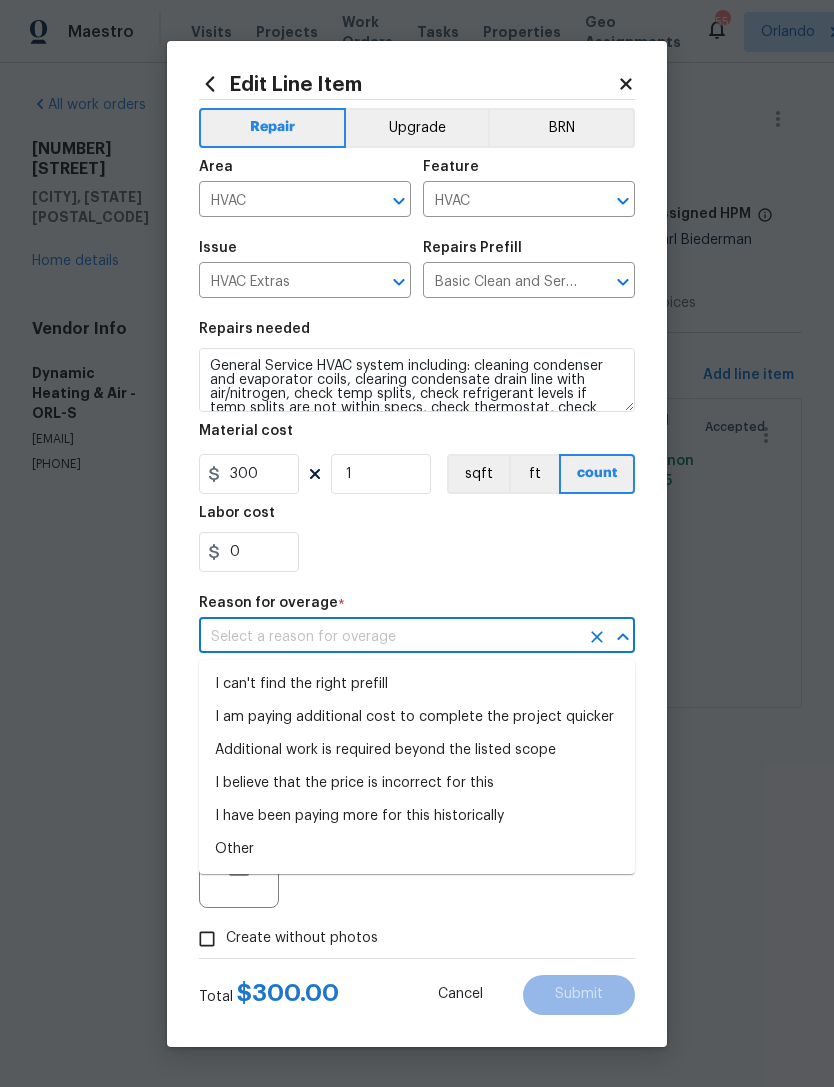click on "I can't find the right prefill" at bounding box center [417, 684] 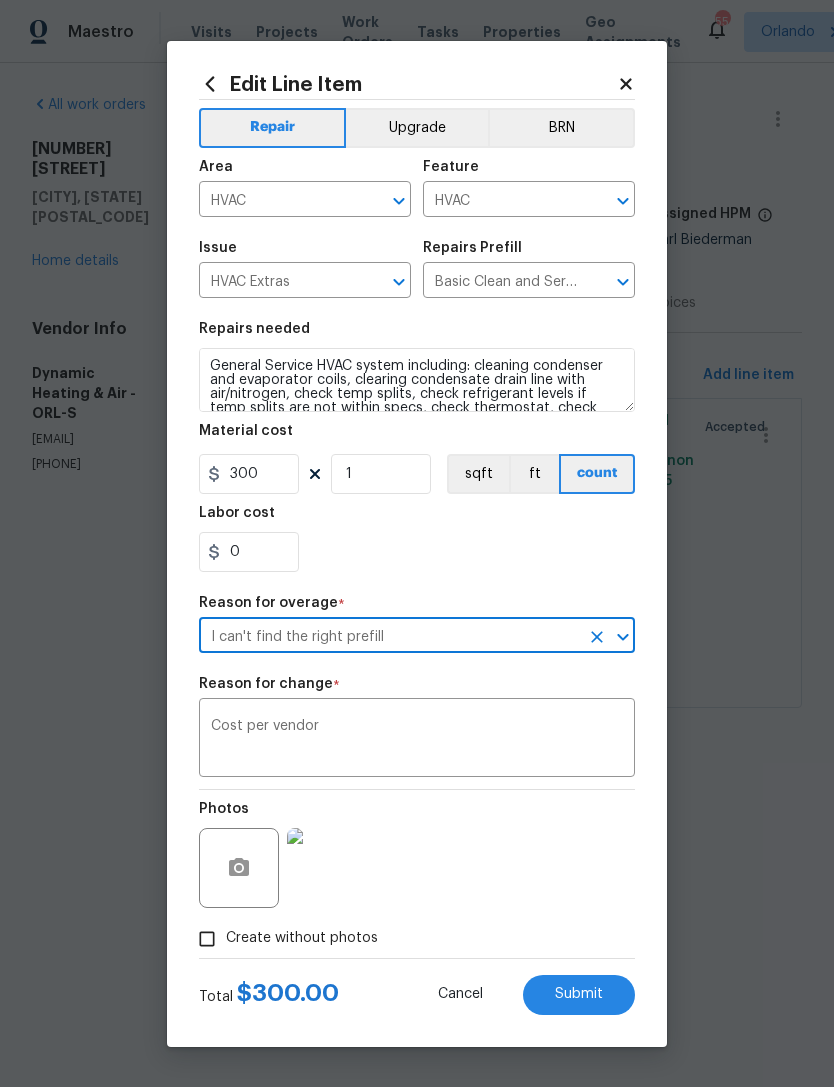click on "Submit" at bounding box center (579, 995) 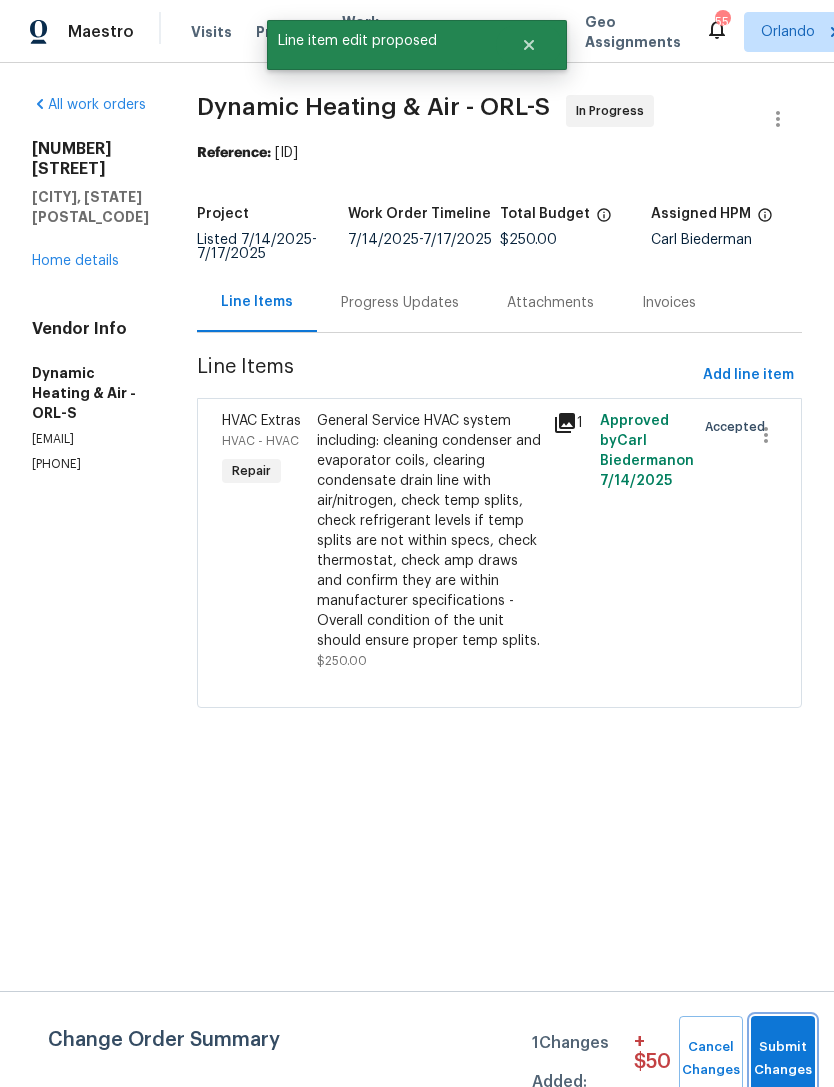 click on "Submit Changes" at bounding box center [783, 1059] 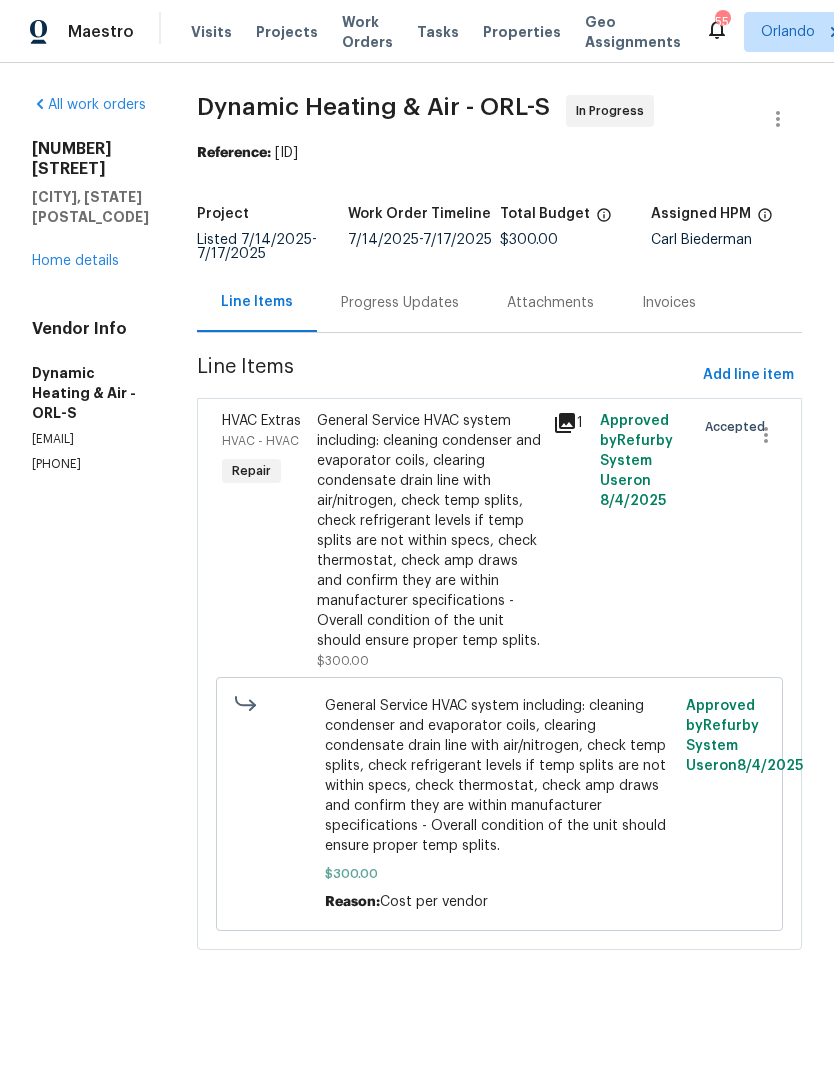 click on "Work Orders" at bounding box center (367, 32) 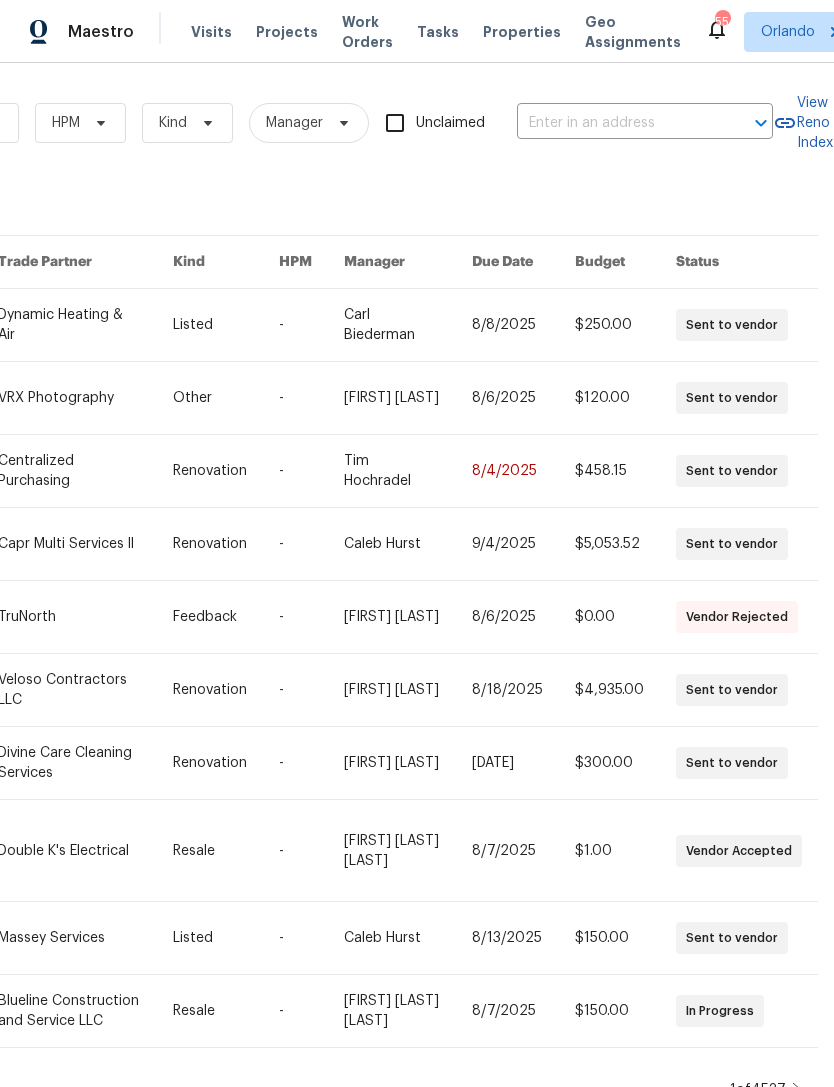 scroll, scrollTop: 0, scrollLeft: 329, axis: horizontal 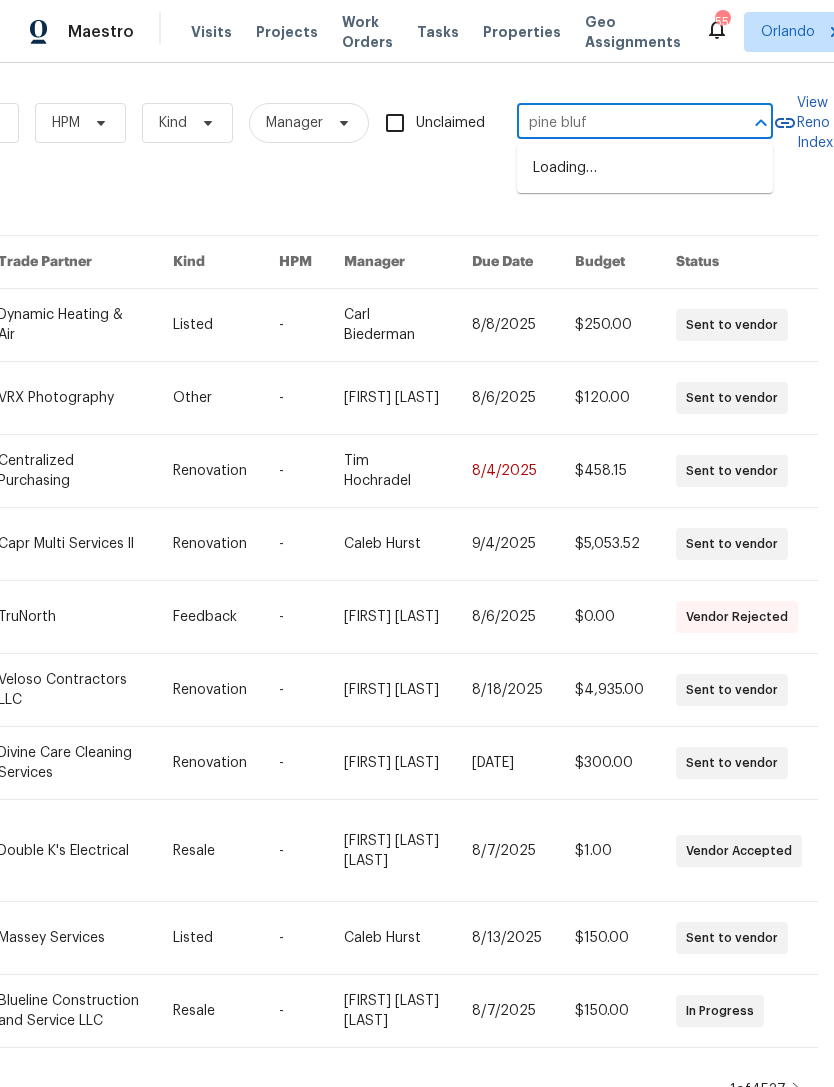type on "pine bluff" 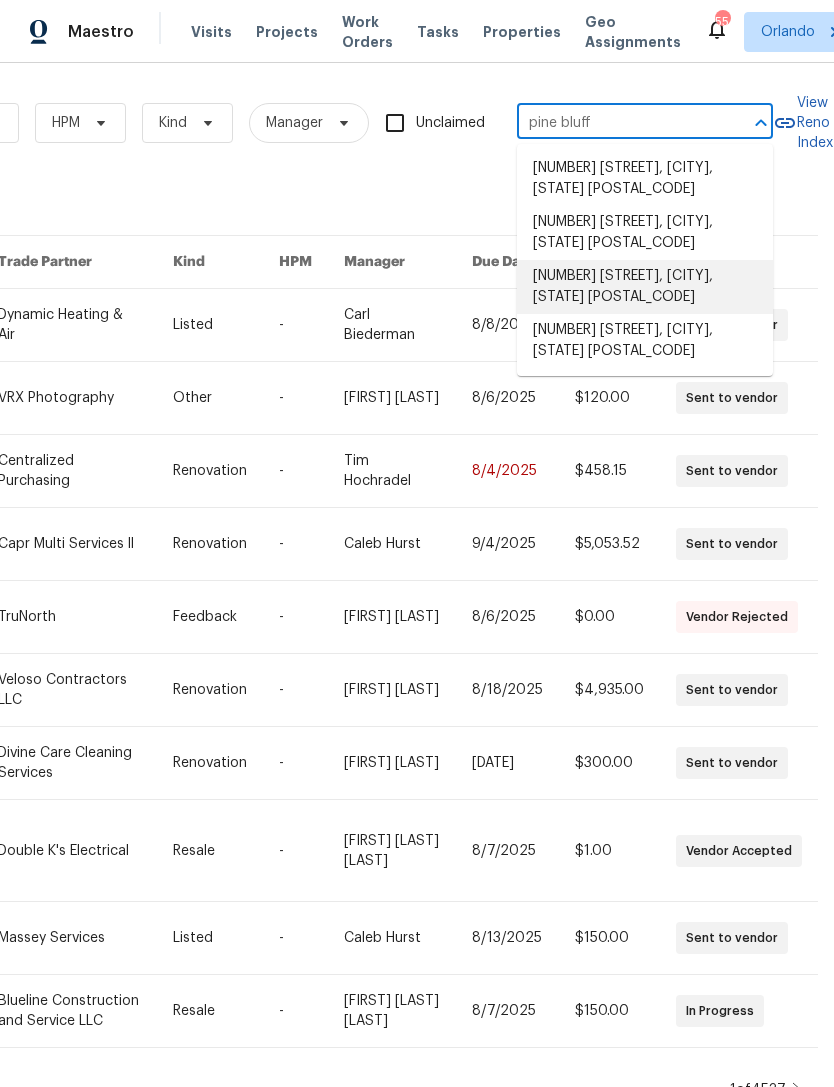 click on "[NUMBER] [STREET], [CITY], [STATE] [POSTAL_CODE]" at bounding box center [645, 287] 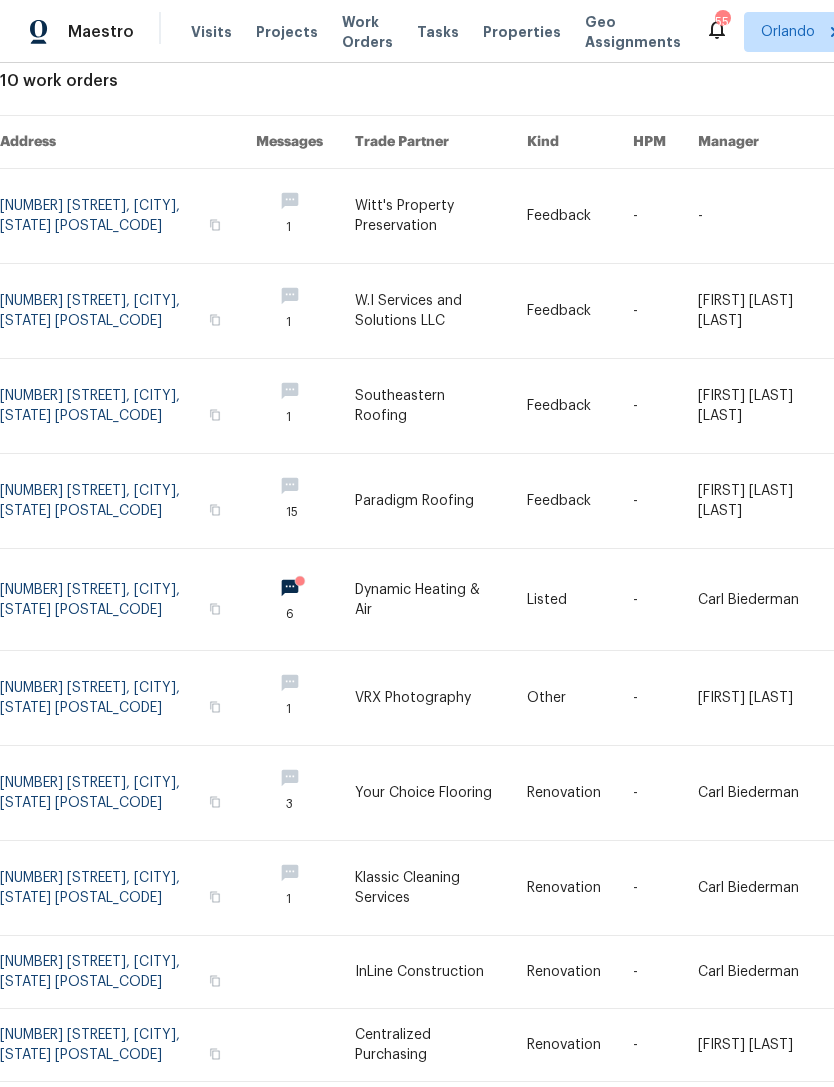 scroll, scrollTop: 119, scrollLeft: 0, axis: vertical 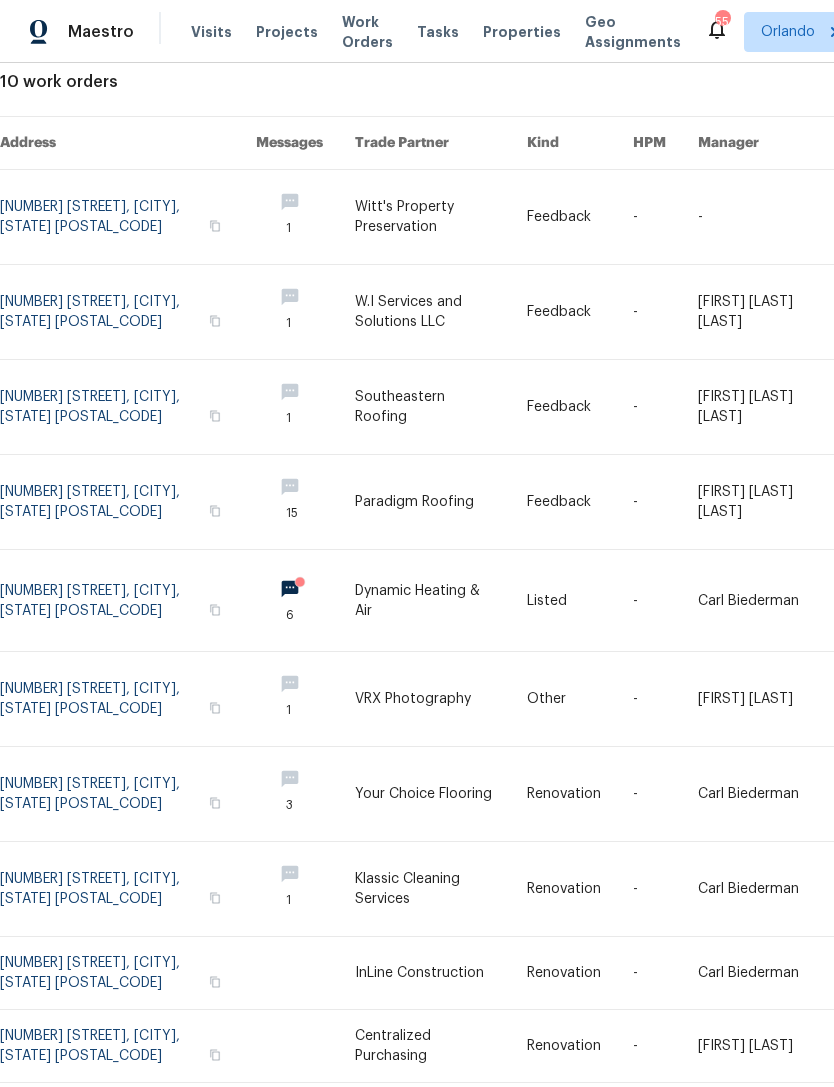 click at bounding box center (305, 600) 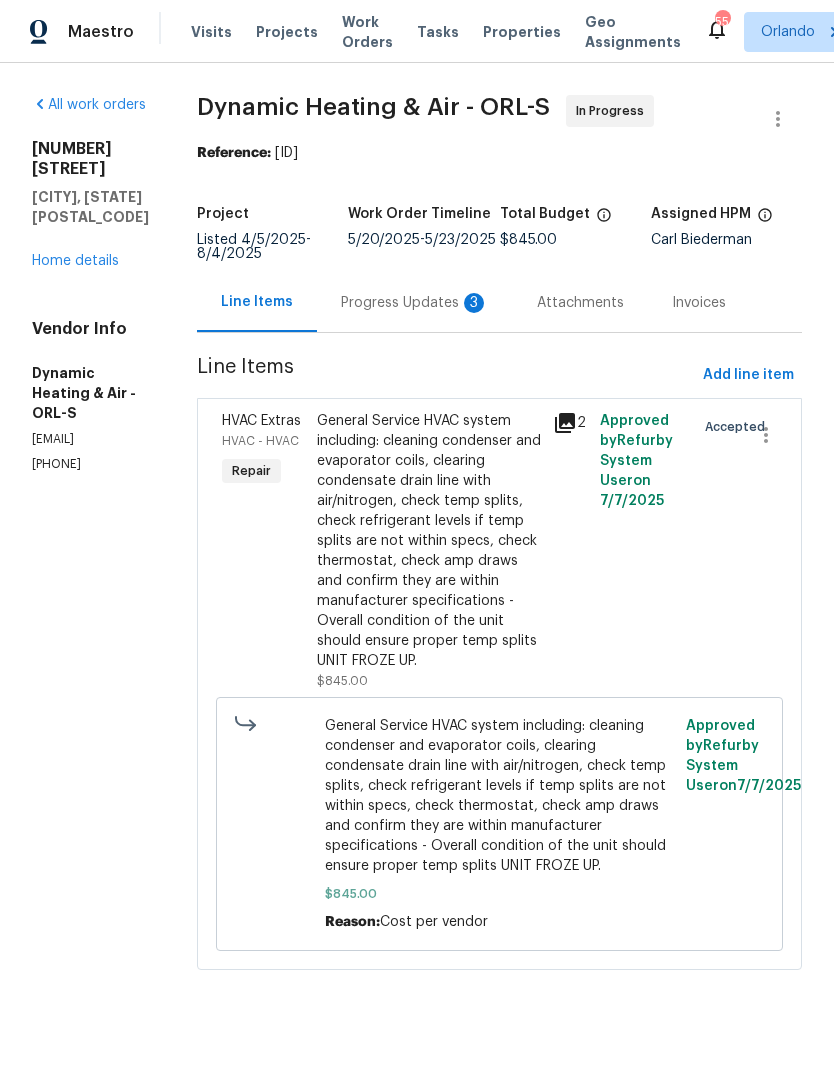 click on "Progress Updates 3" at bounding box center [415, 303] 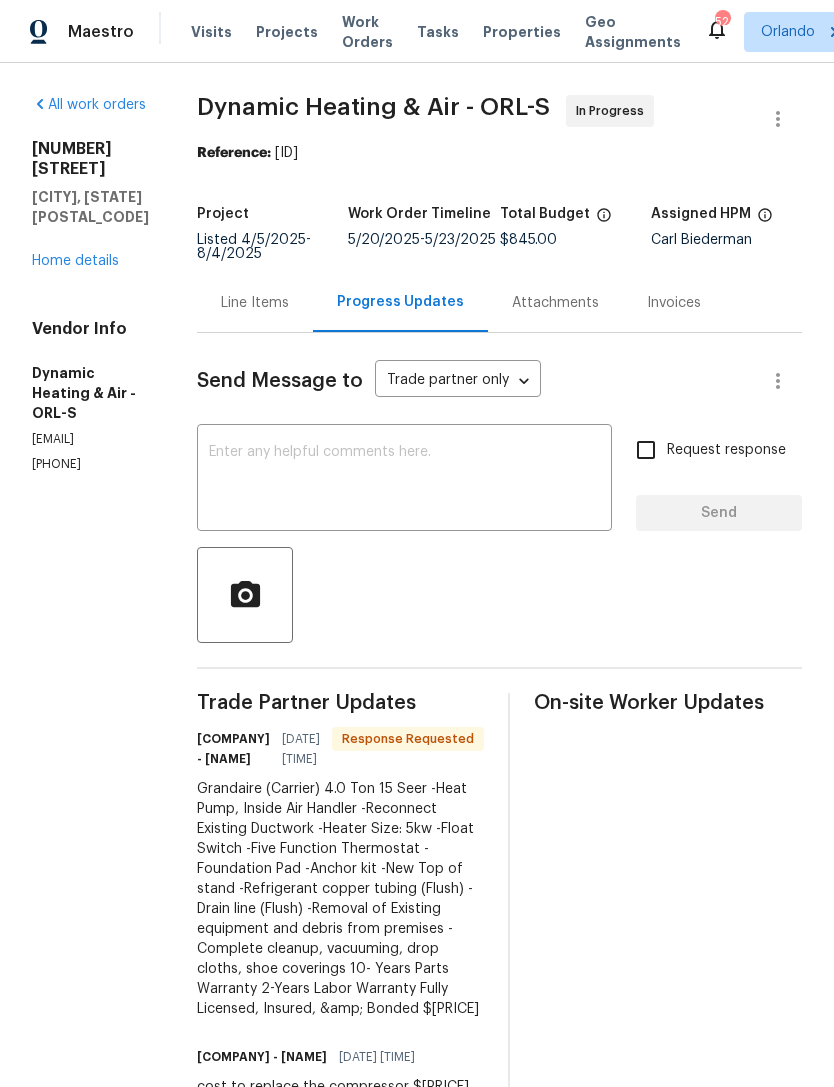 scroll, scrollTop: 0, scrollLeft: 0, axis: both 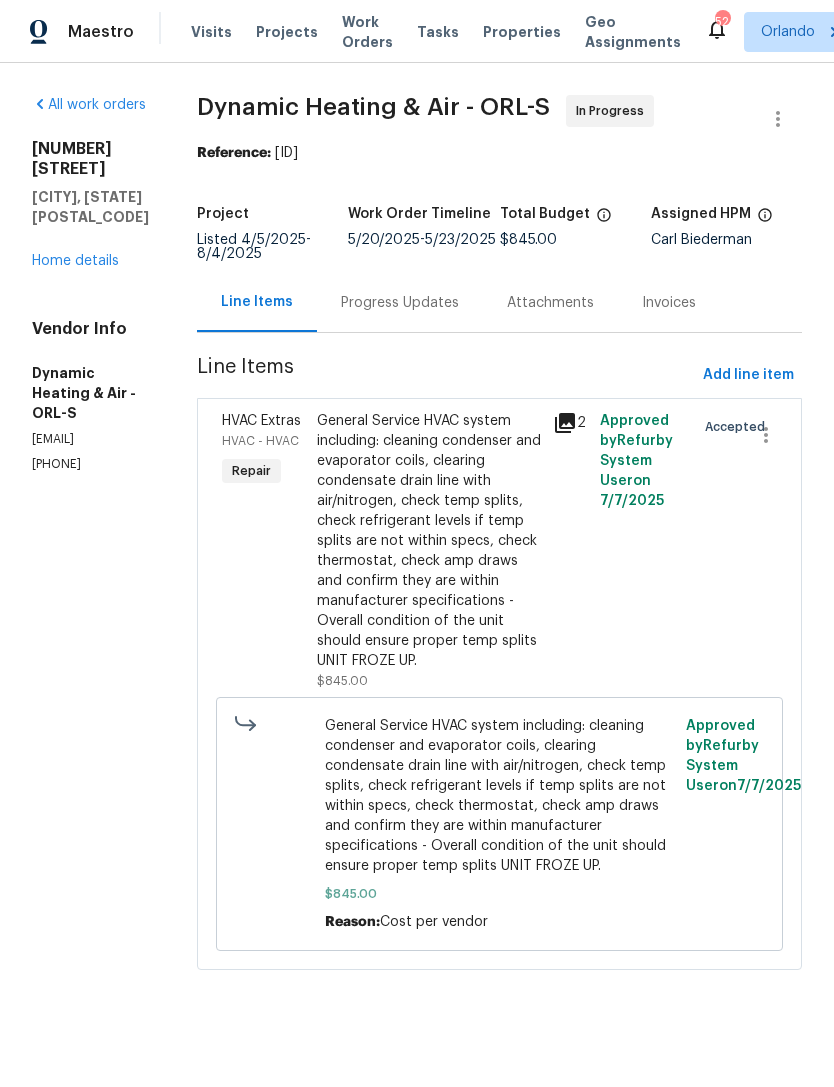 click on "General Service HVAC system including: cleaning condenser and evaporator coils, clearing condensate drain line with air/nitrogen, check temp splits, check refrigerant levels if temp splits are not within specs, check thermostat, check amp draws and confirm they are within manufacturer specifications - Overall condition of the unit should ensure proper temp splits
UNIT FROZE UP." at bounding box center (429, 541) 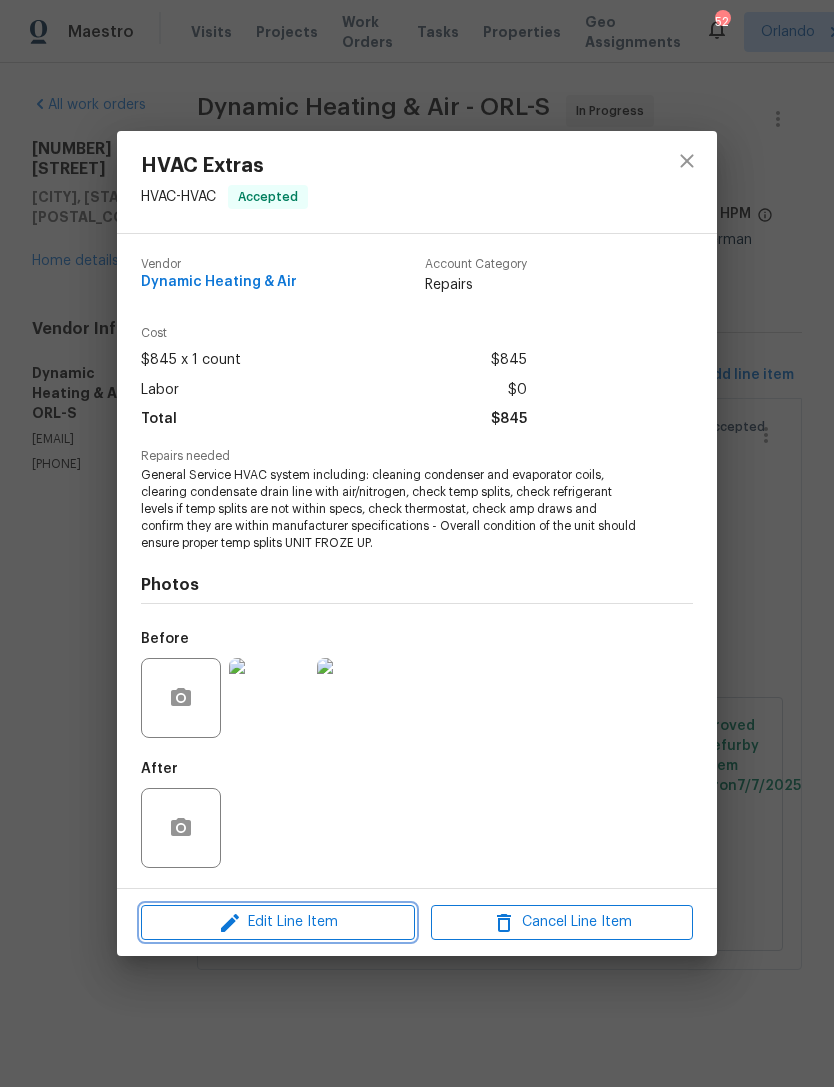click on "Edit Line Item" at bounding box center (278, 922) 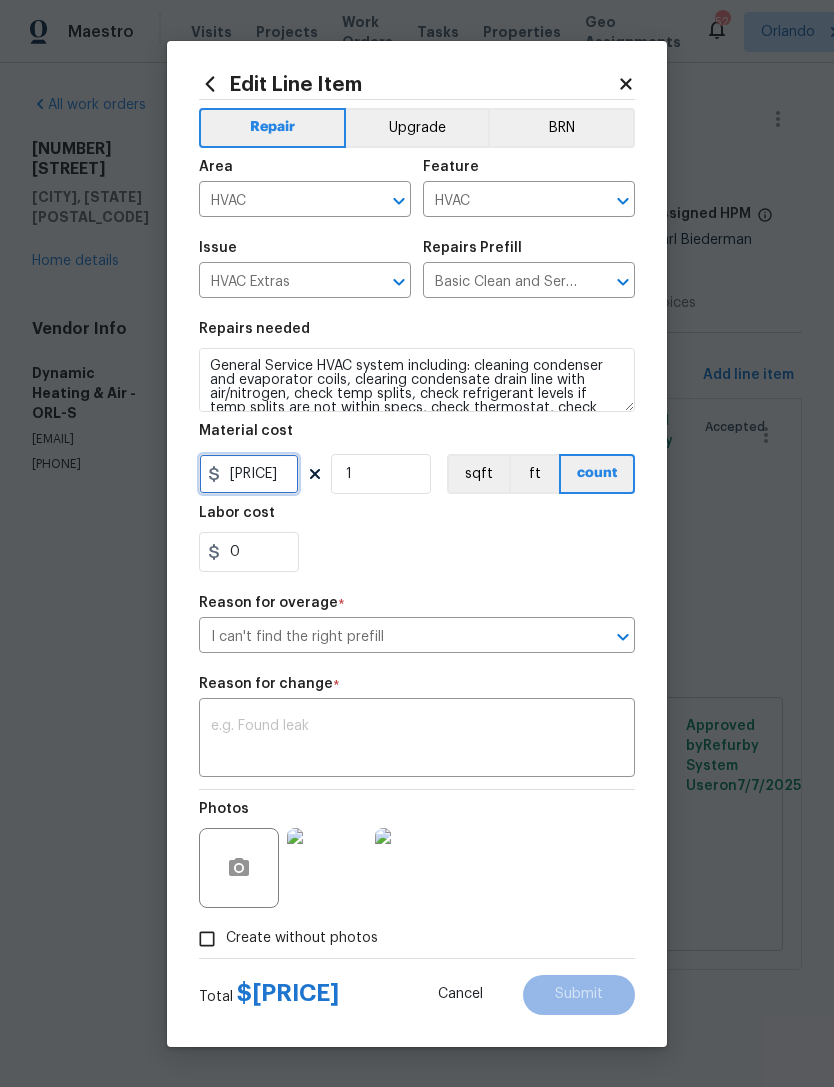 click on "[PRICE]" at bounding box center (249, 474) 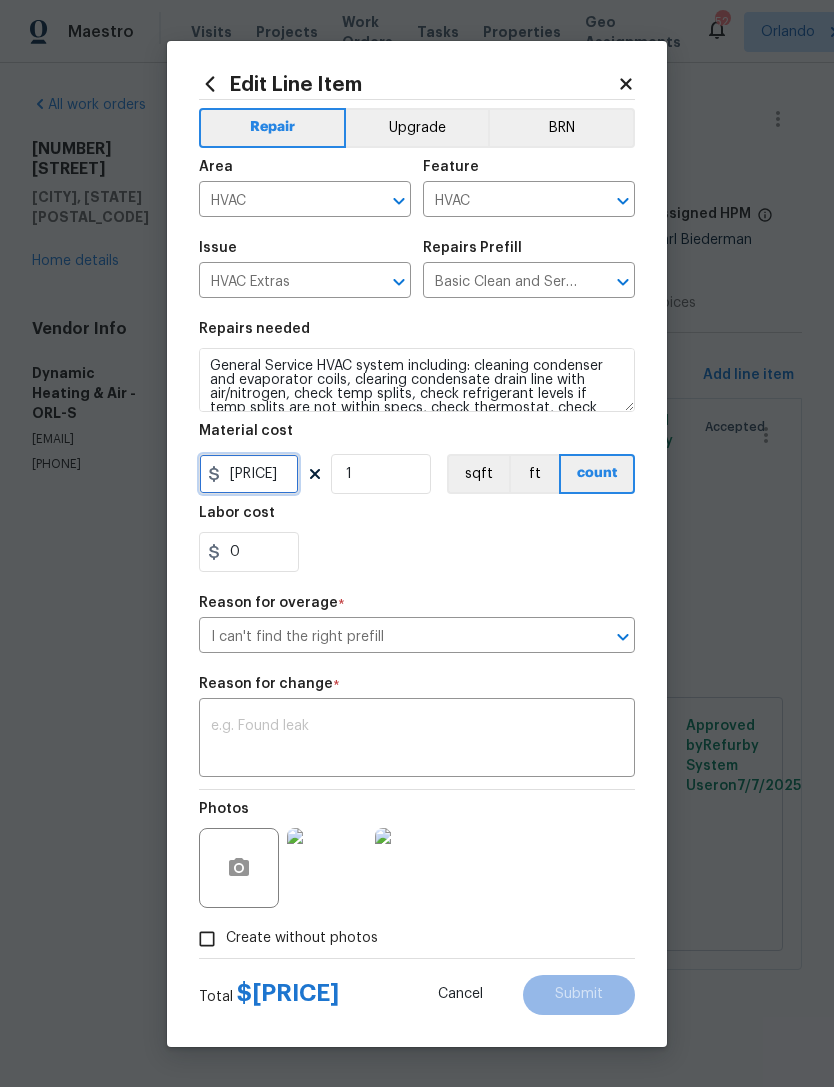 type on "[PRICE]" 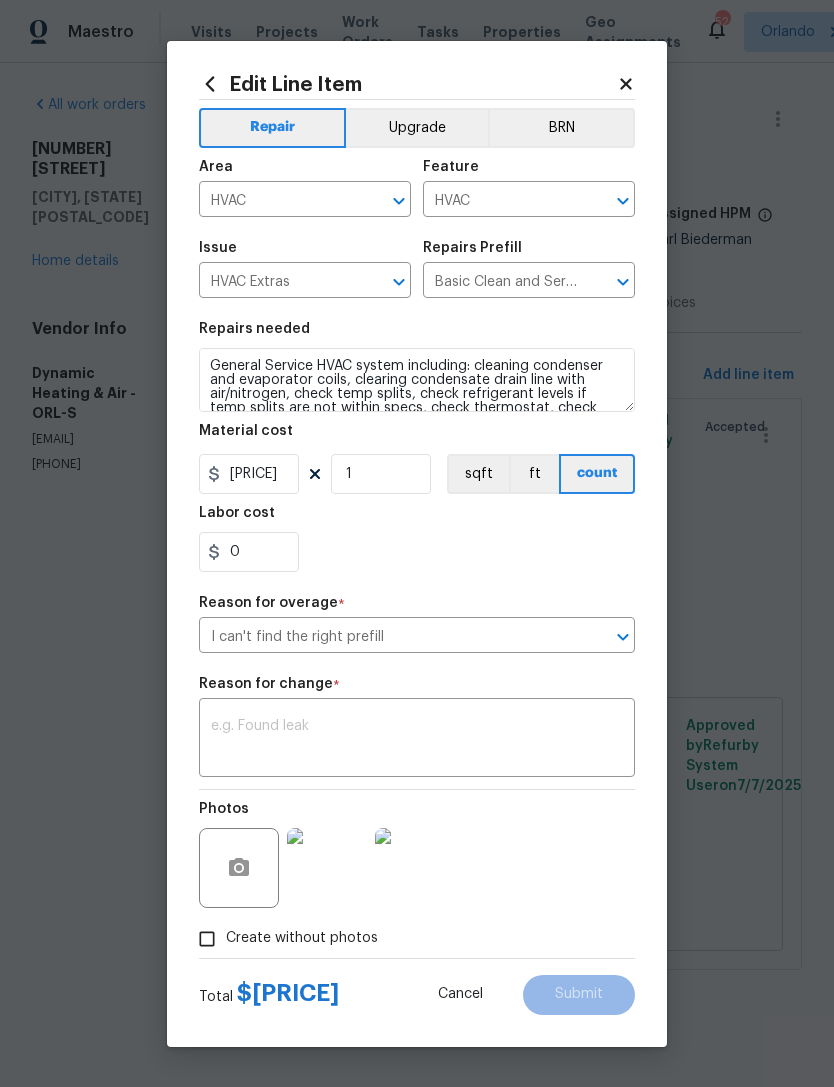 click on "Repairs needed General Service HVAC system including: cleaning condenser and evaporator coils, clearing condensate drain line with air/nitrogen, check temp splits, check refrigerant levels if temp splits are not within specs, check thermostat, check amp draws and confirm they are within manufacturer specifications - Overall condition of the unit should ensure proper temp splits
UNIT FROZE UP. Material cost [PRICE] 1 sqft ft count Labor cost [PRICE]" at bounding box center (417, 447) 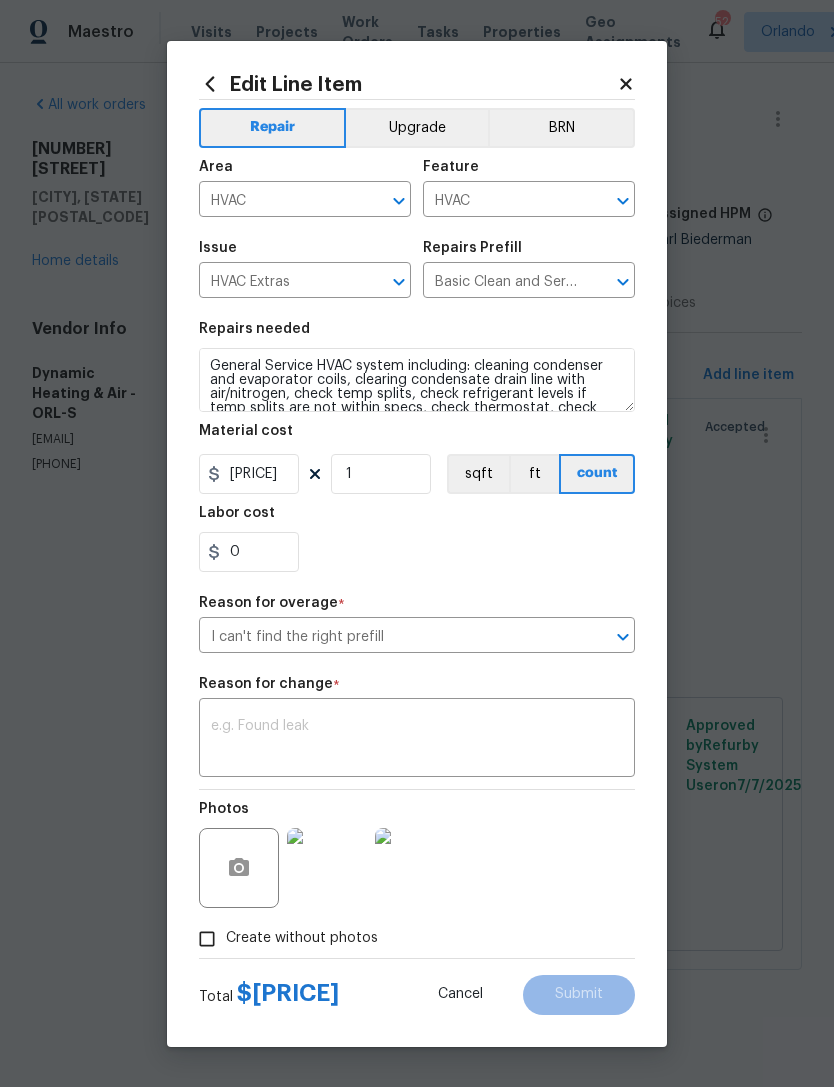 click at bounding box center [417, 740] 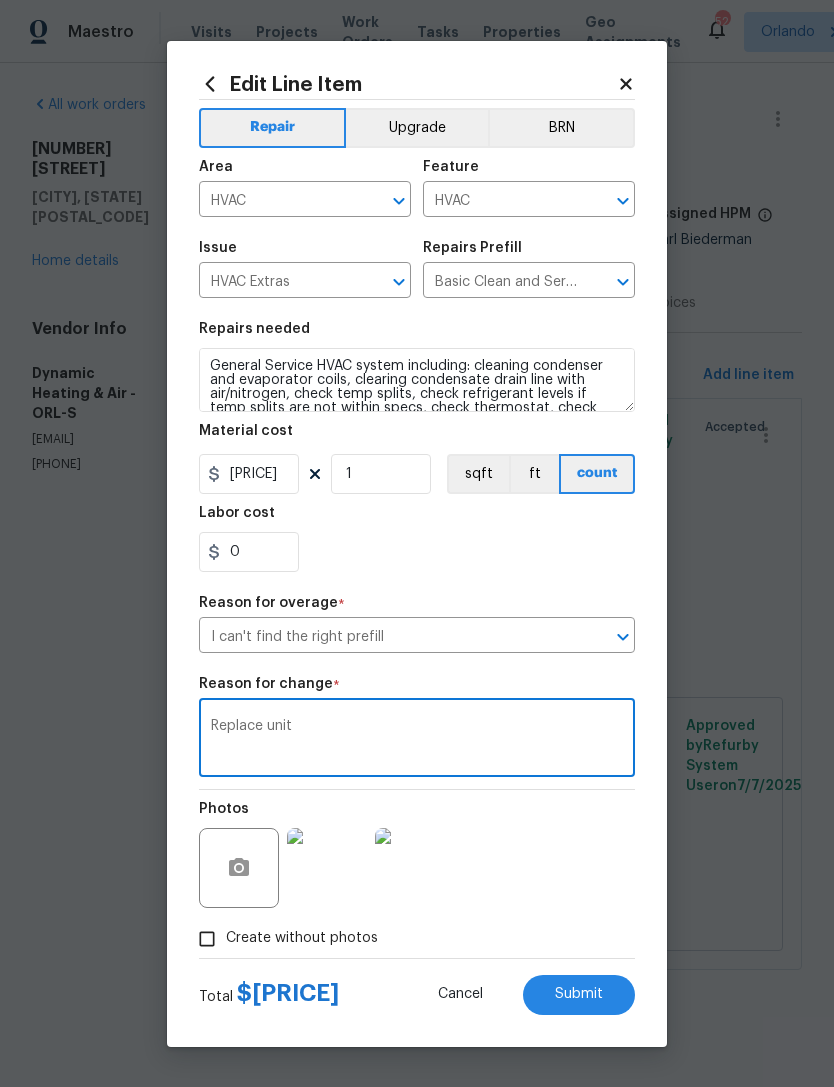 type on "Replace unit" 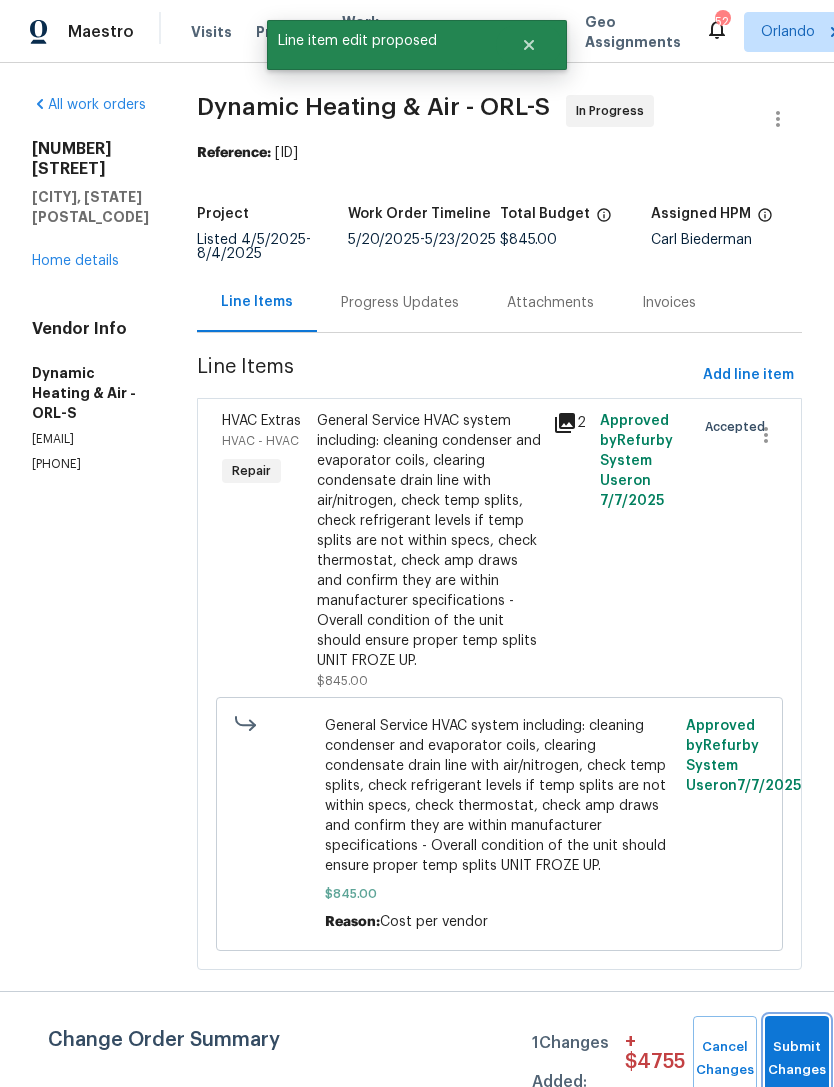 click on "Submit Changes" at bounding box center [797, 1059] 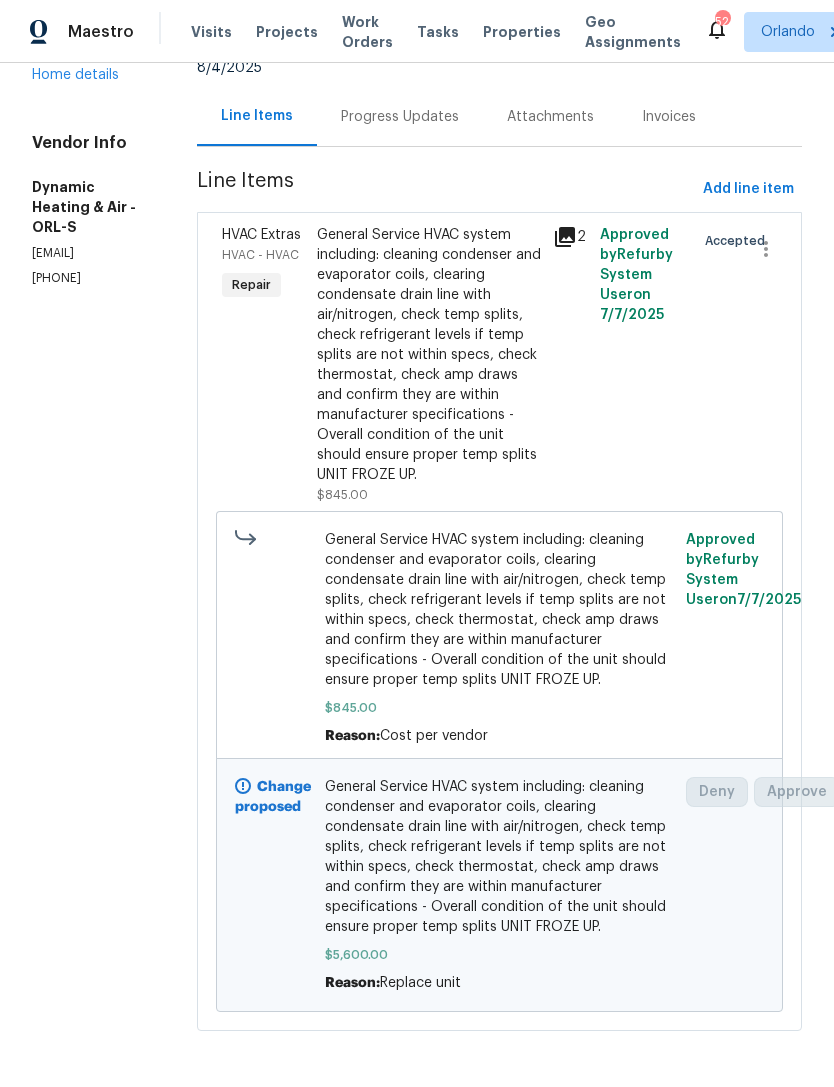 scroll, scrollTop: 239, scrollLeft: 0, axis: vertical 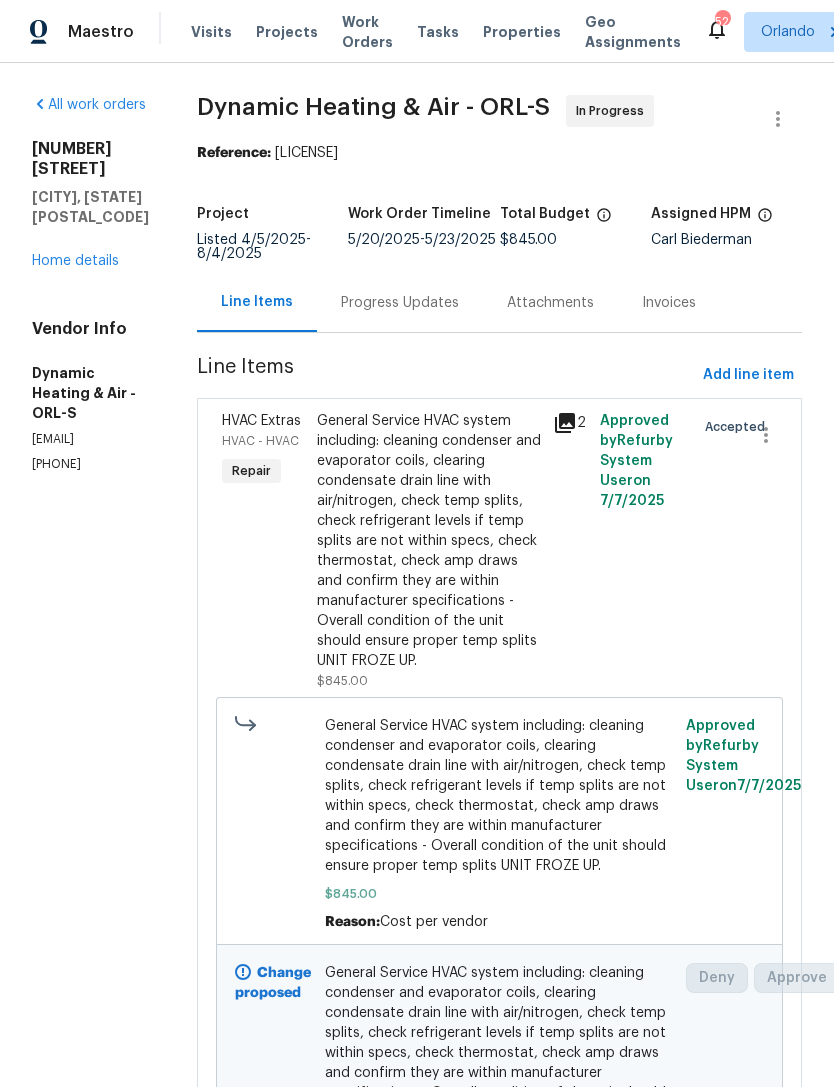 click on "Home details" at bounding box center [75, 261] 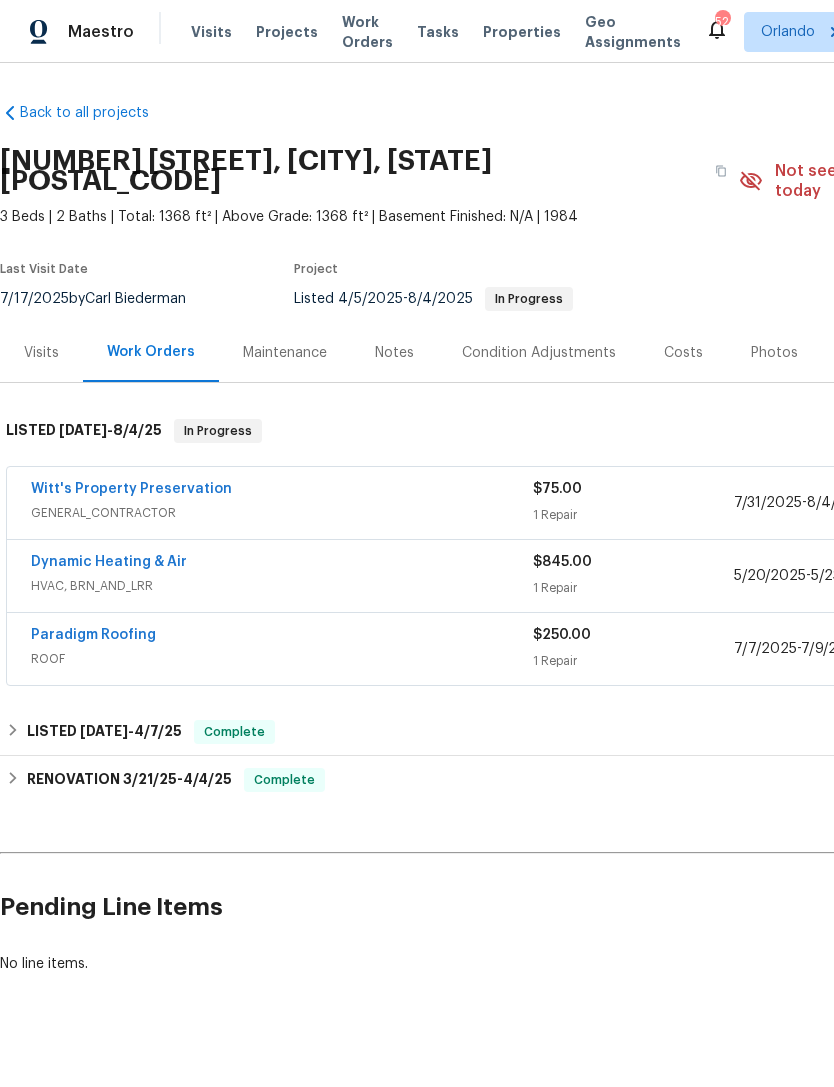 scroll, scrollTop: 0, scrollLeft: 0, axis: both 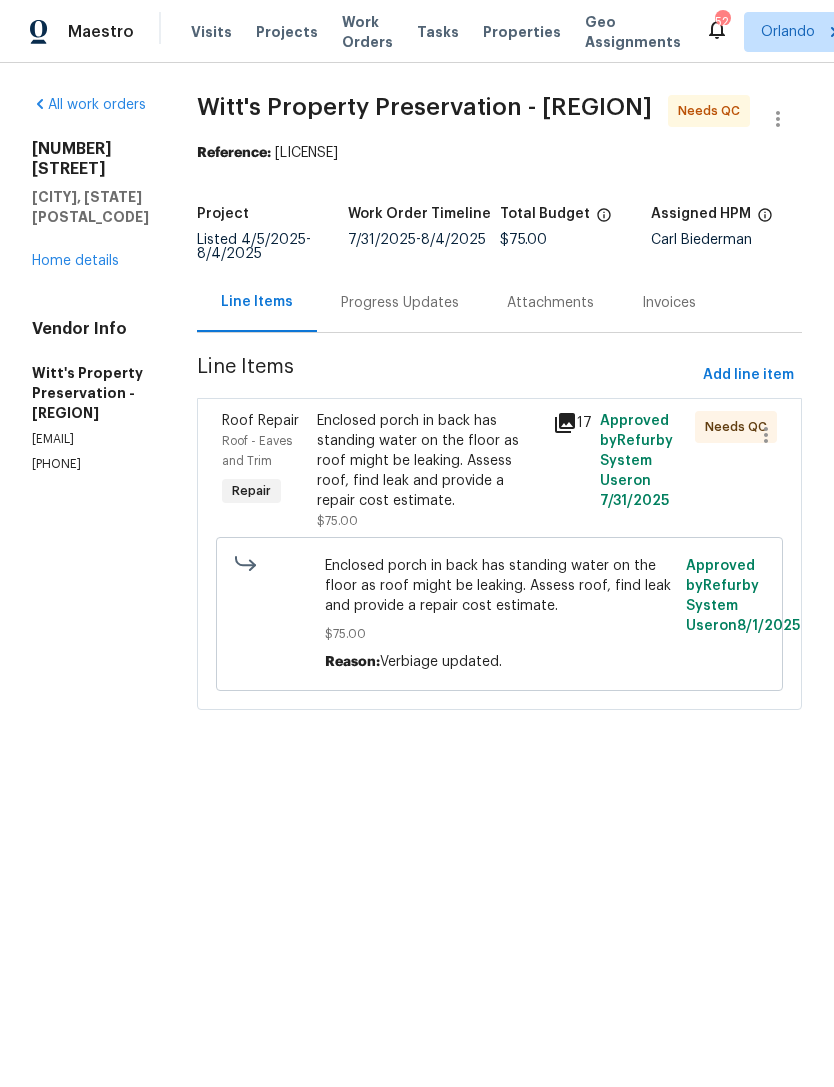 click on "Enclosed porch in back has standing water on the floor as roof might be leaking. Assess roof, find leak and provide a repair cost estimate. $75.00" at bounding box center (429, 471) 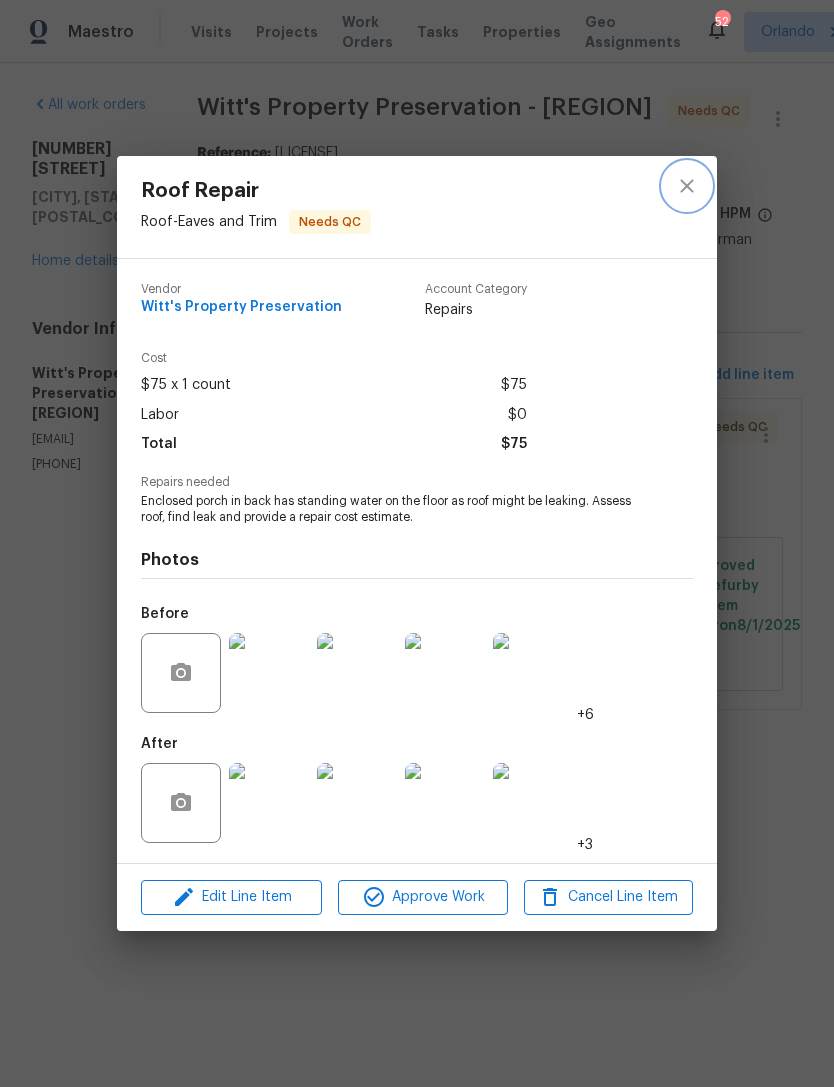 click at bounding box center (687, 186) 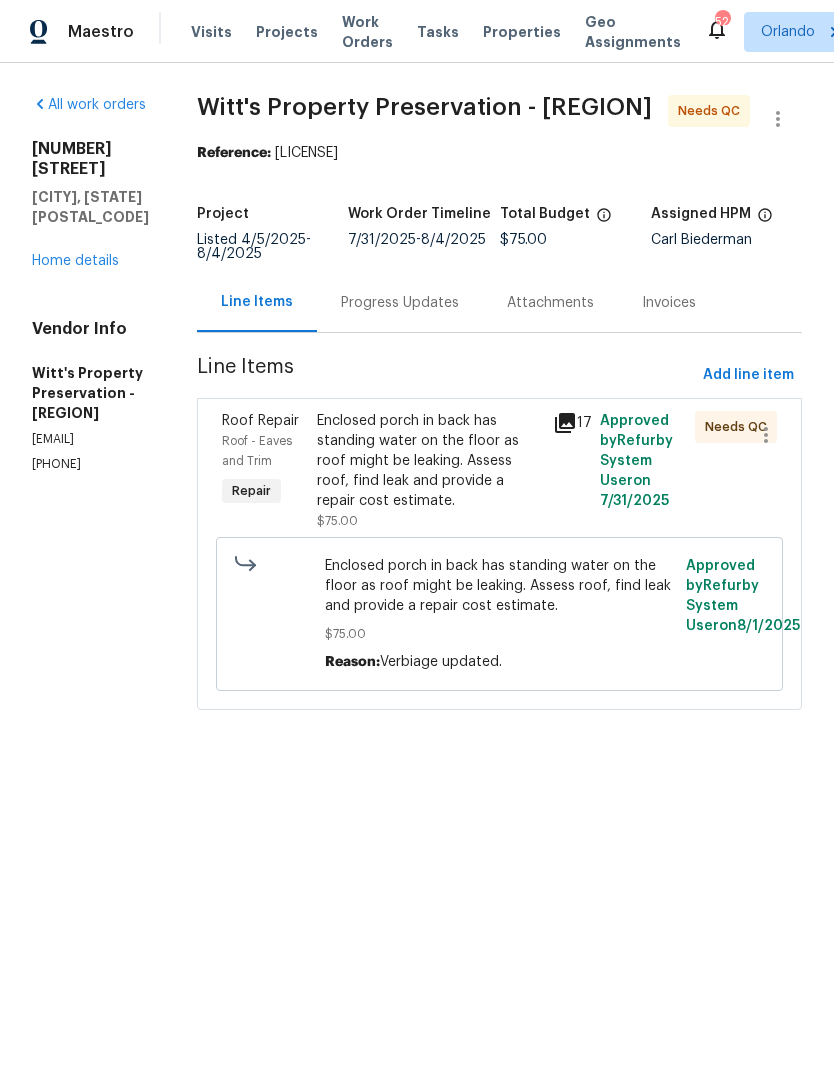 click on "Progress Updates" at bounding box center [400, 303] 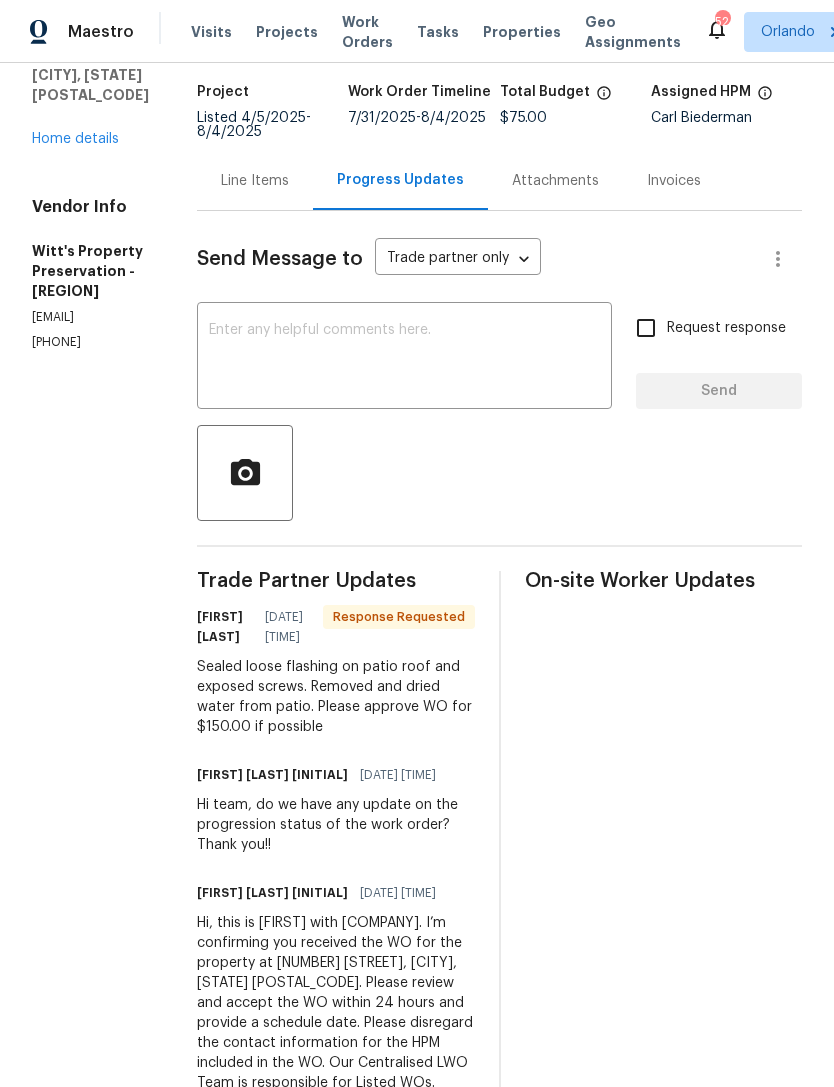 scroll, scrollTop: 121, scrollLeft: 0, axis: vertical 